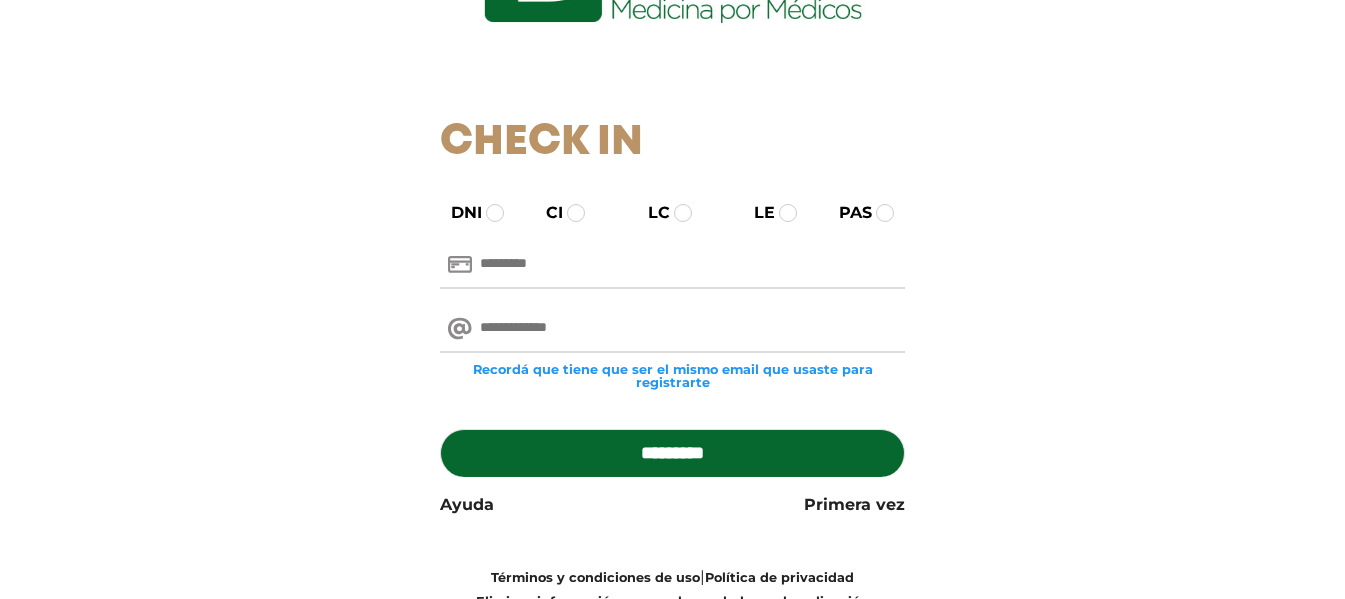 scroll, scrollTop: 200, scrollLeft: 0, axis: vertical 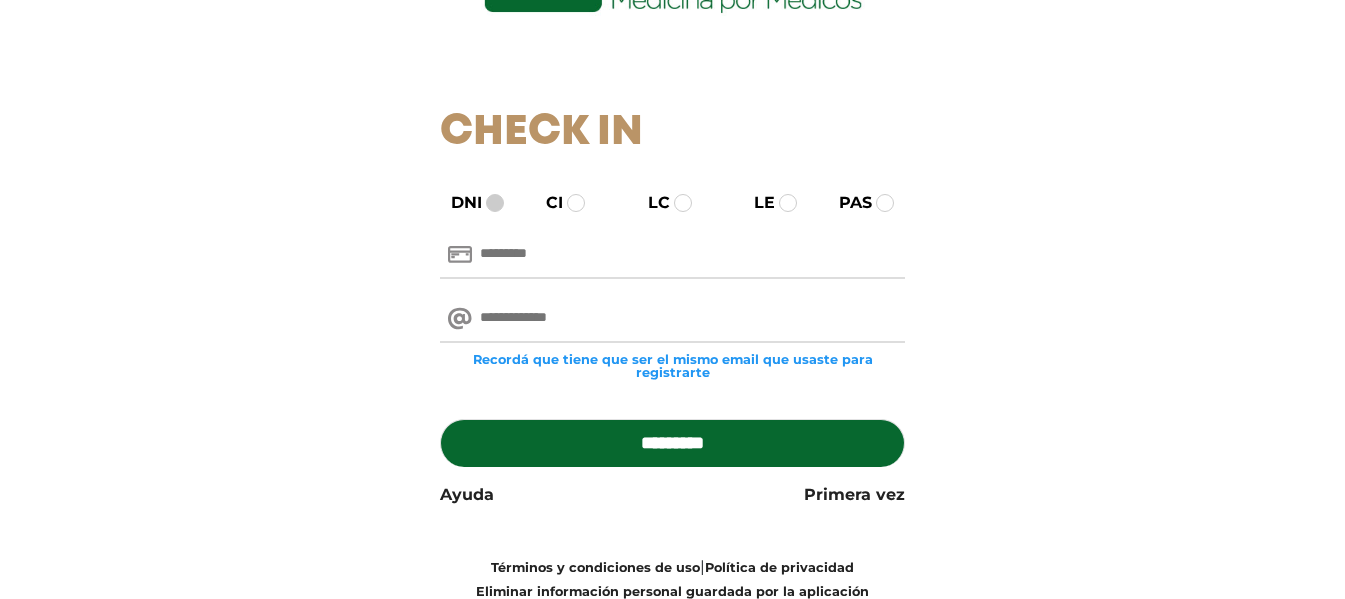 click at bounding box center [495, 203] 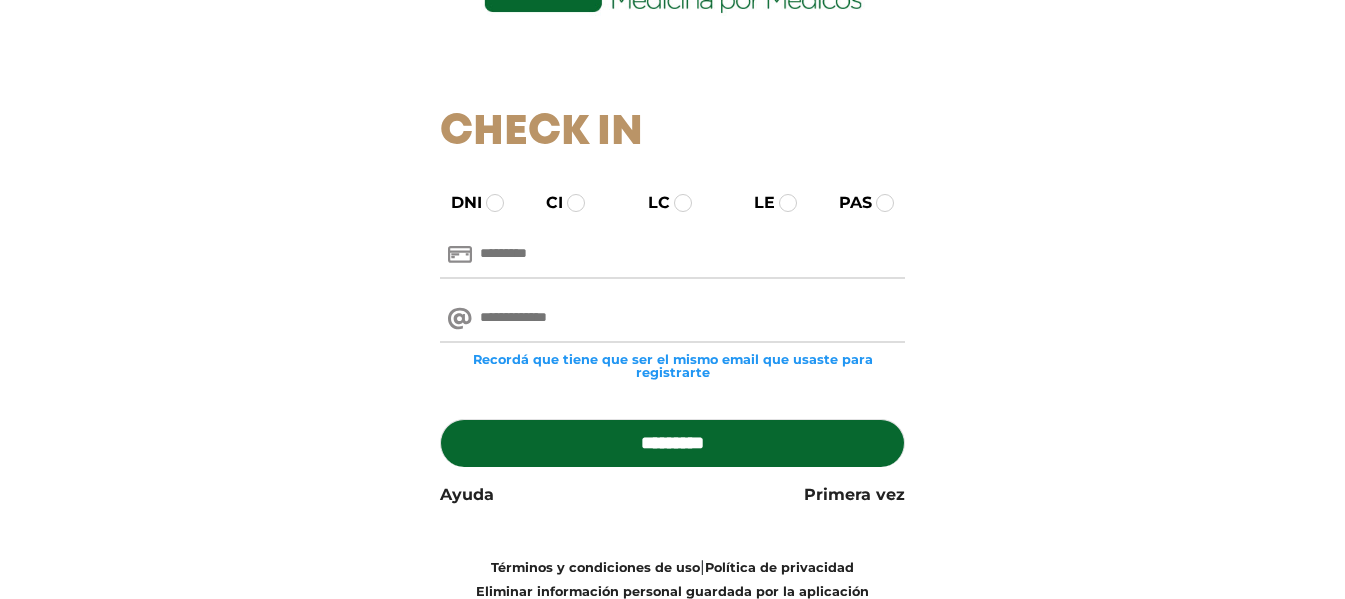 click at bounding box center [672, 255] 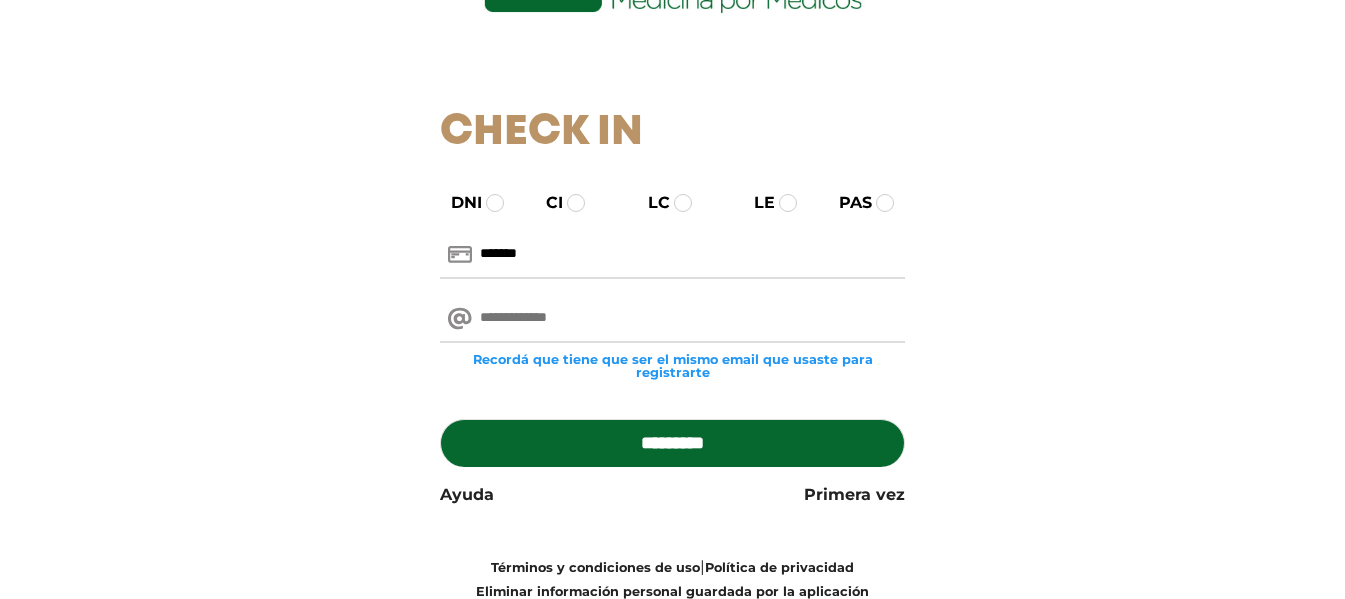 type on "*******" 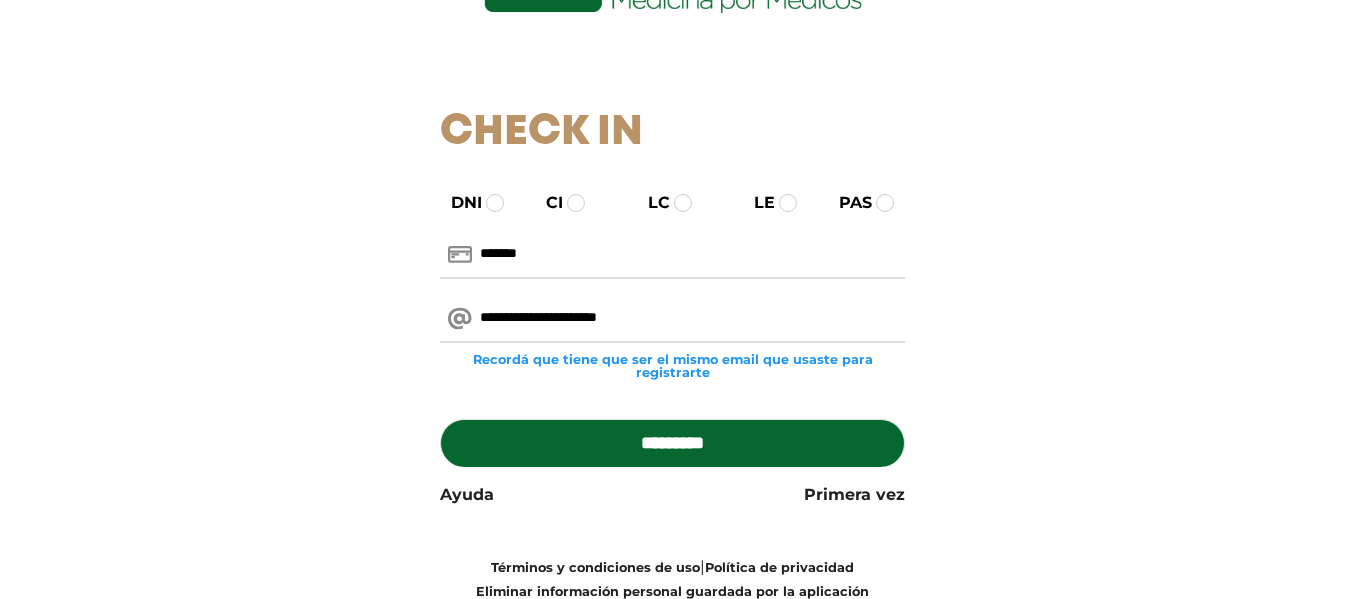 scroll, scrollTop: 272, scrollLeft: 0, axis: vertical 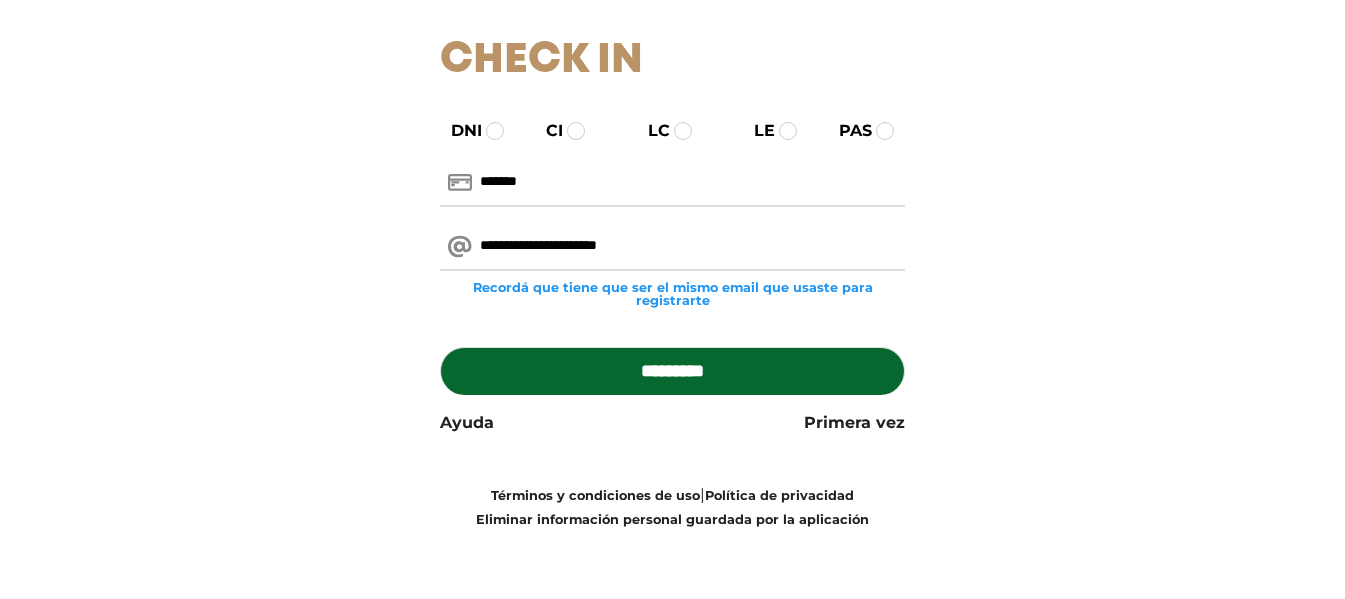 click on "*********" at bounding box center [672, 371] 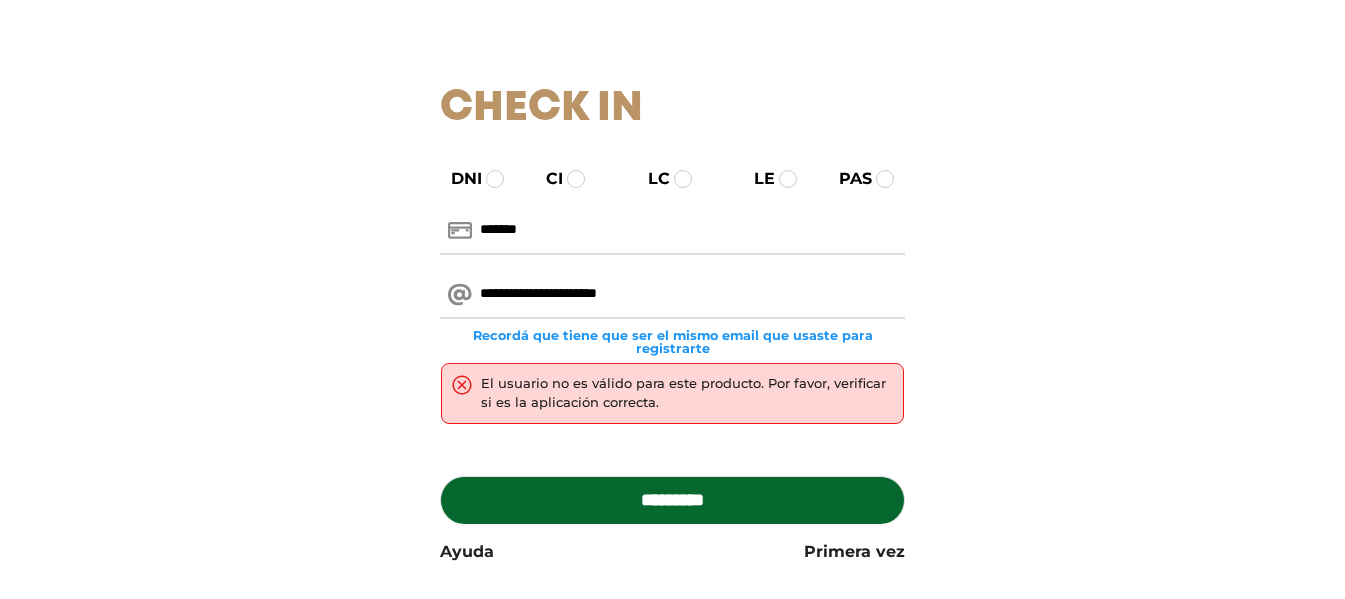 scroll, scrollTop: 300, scrollLeft: 0, axis: vertical 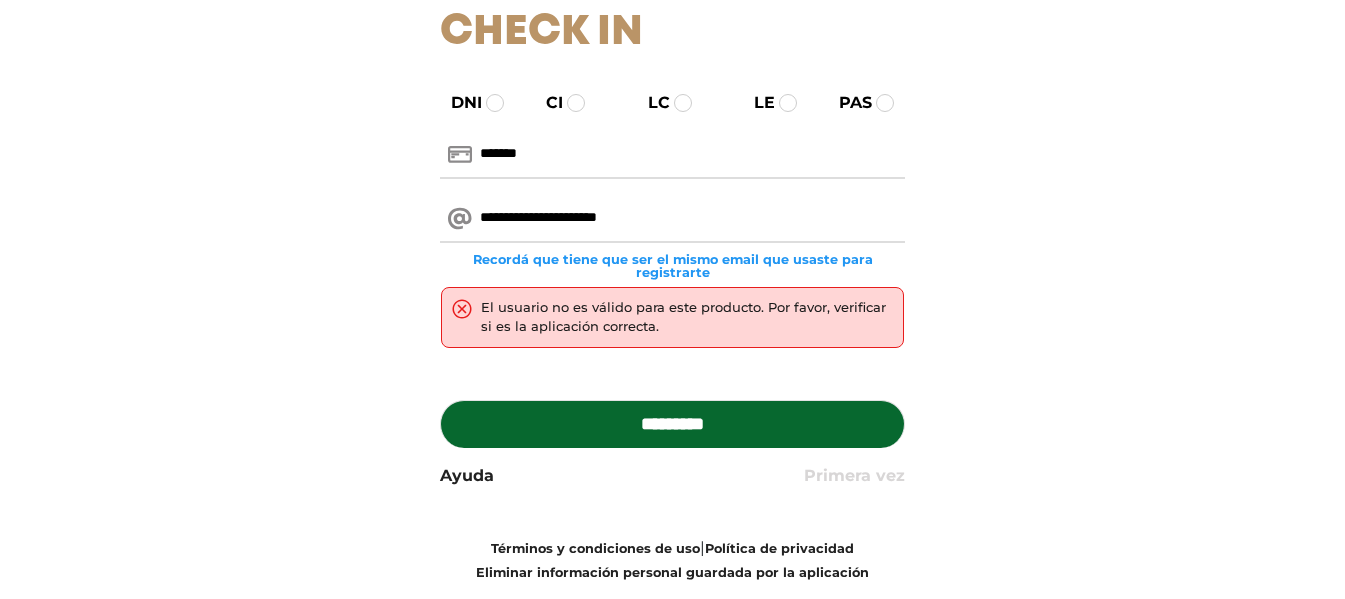 click on "Primera vez" at bounding box center [854, 476] 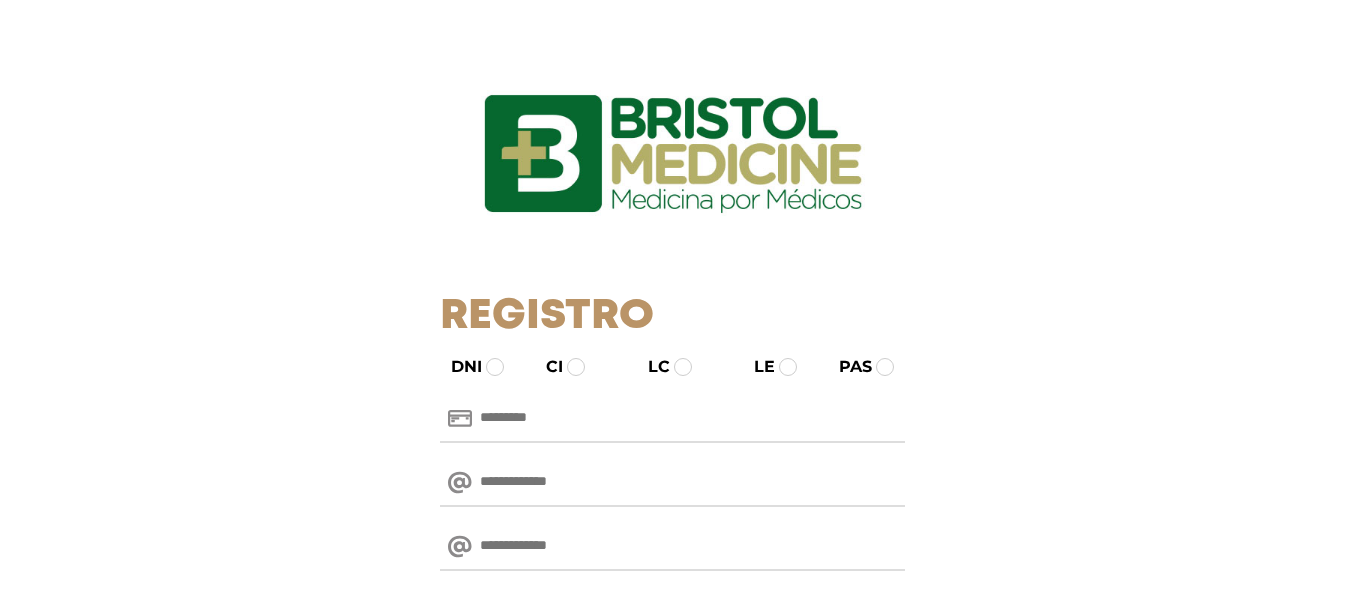 scroll, scrollTop: 0, scrollLeft: 0, axis: both 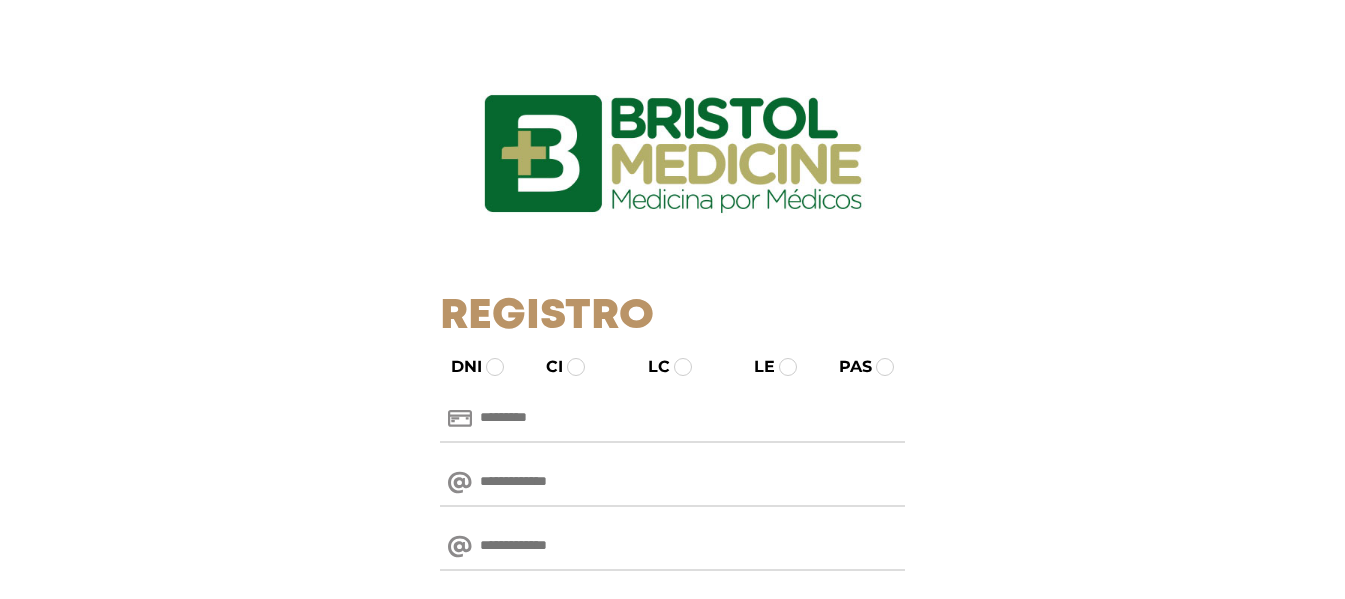 click at bounding box center (672, 419) 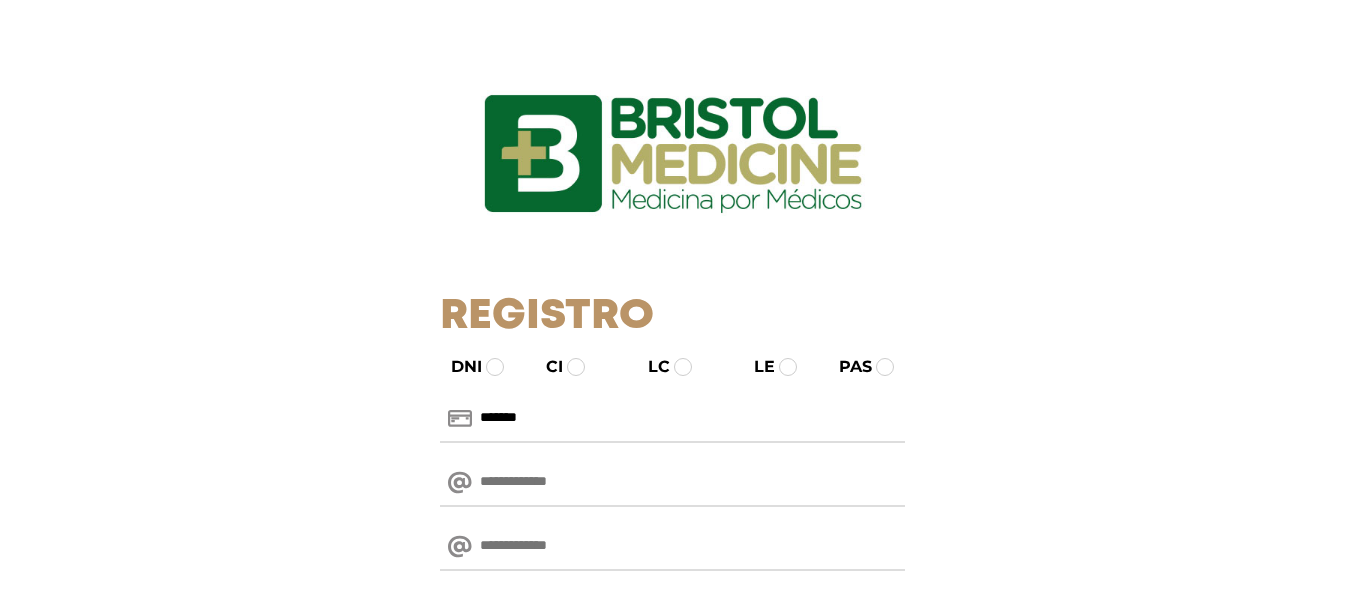 click at bounding box center (672, 483) 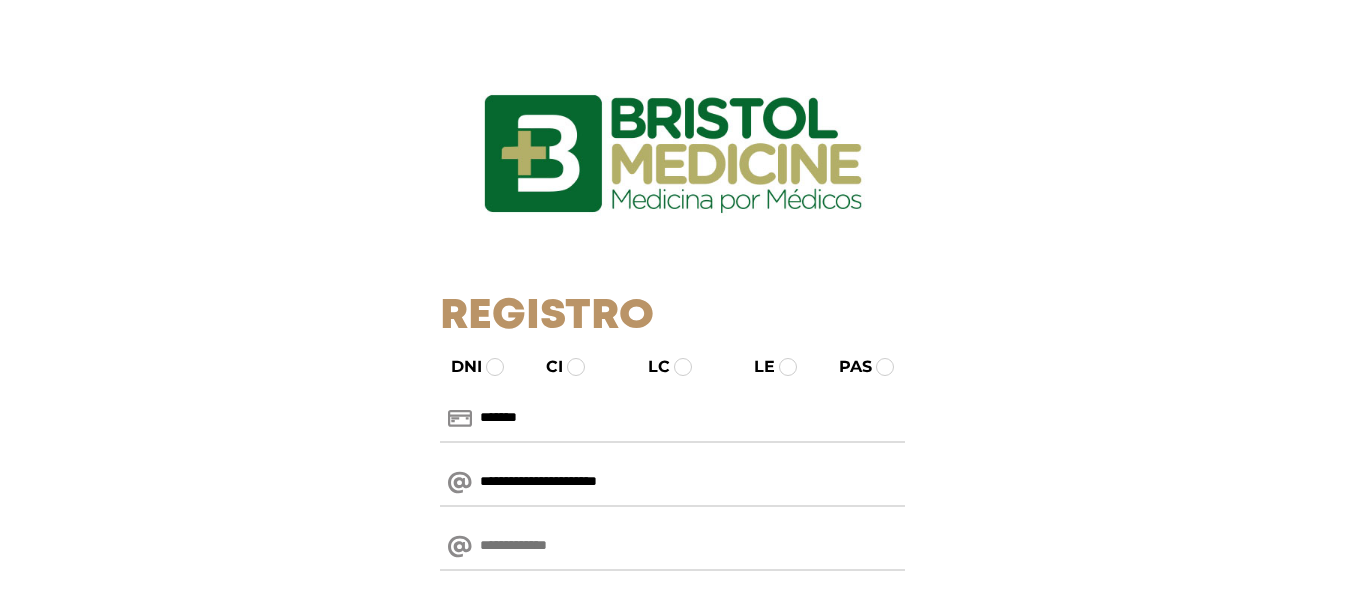 click at bounding box center [672, 547] 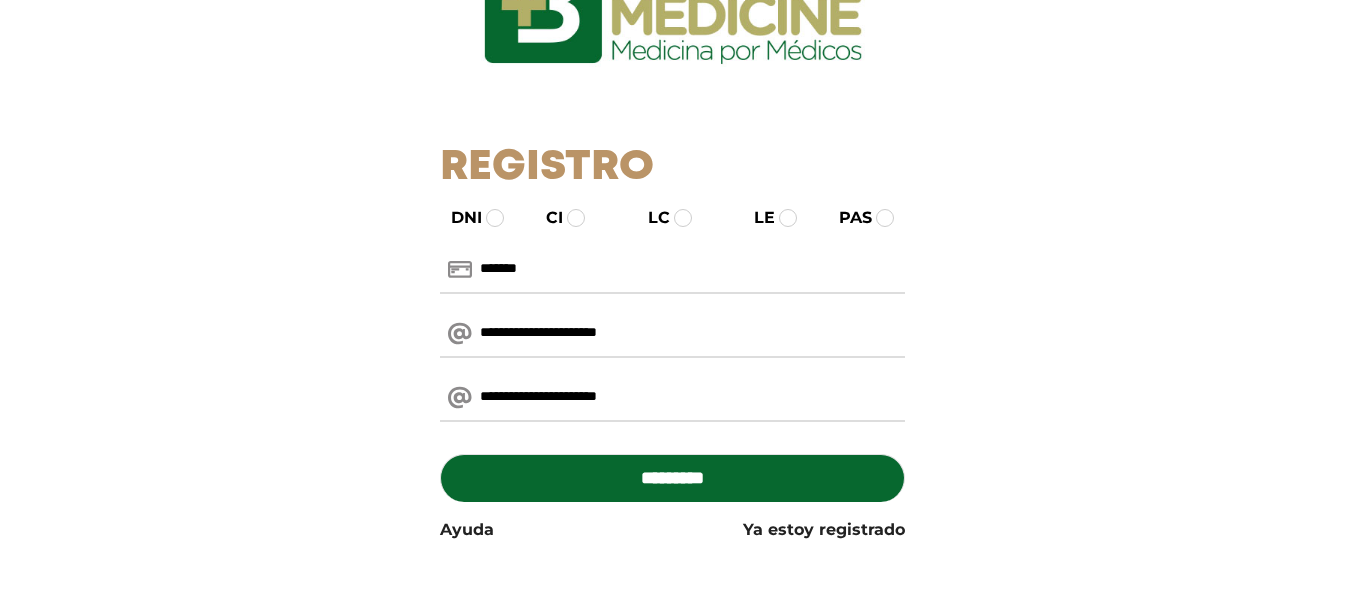 scroll, scrollTop: 160, scrollLeft: 0, axis: vertical 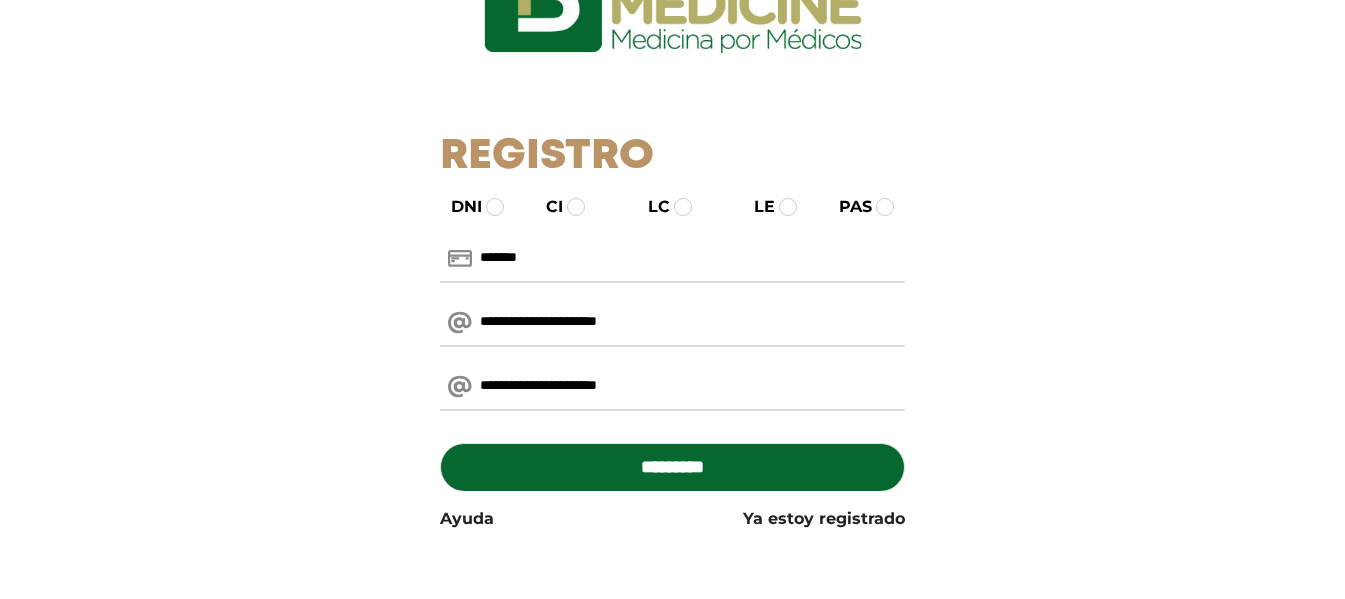 type on "**********" 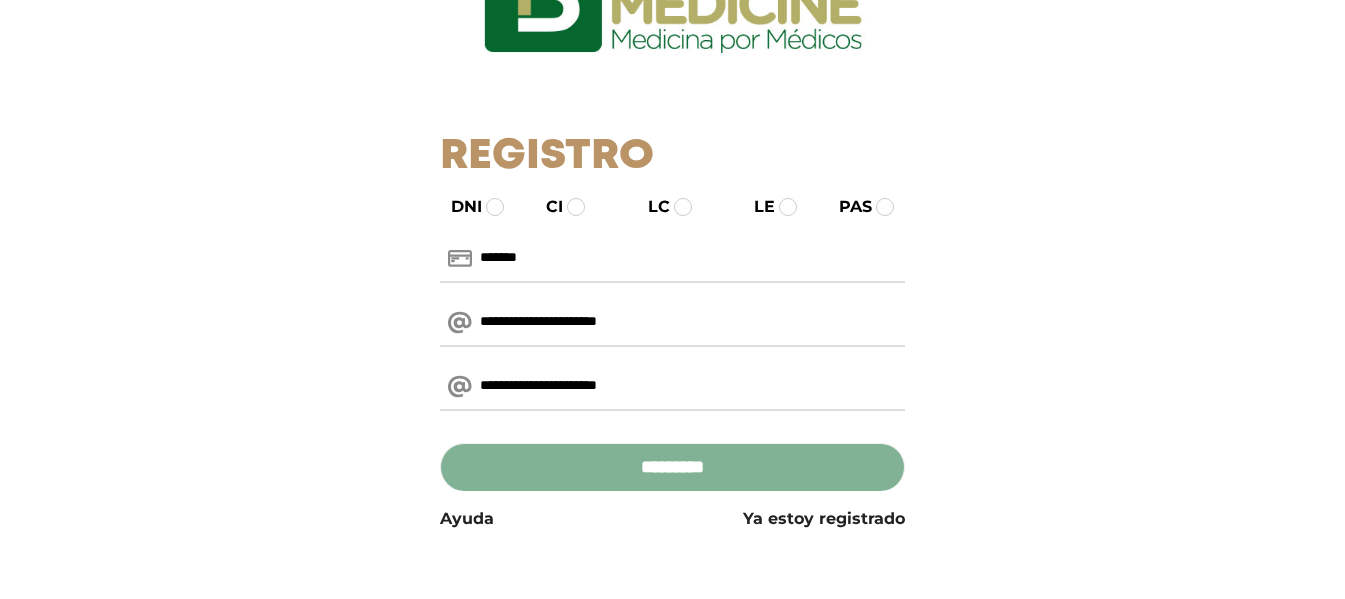 click on "*********" at bounding box center [672, 467] 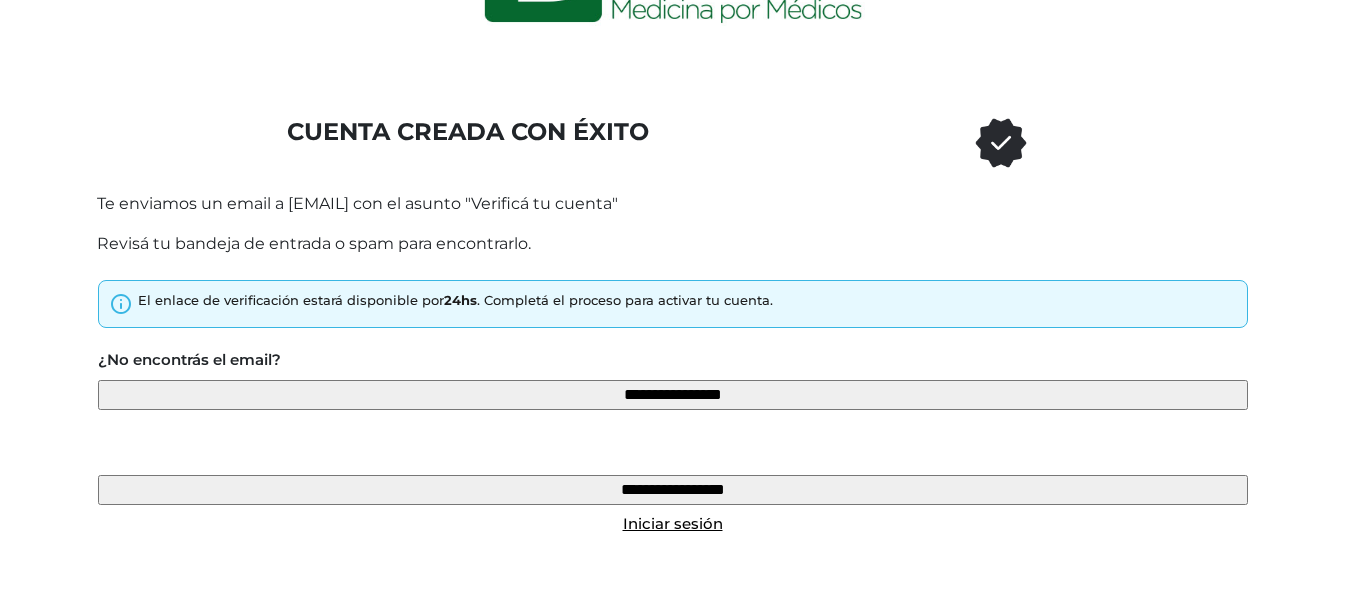 scroll, scrollTop: 194, scrollLeft: 0, axis: vertical 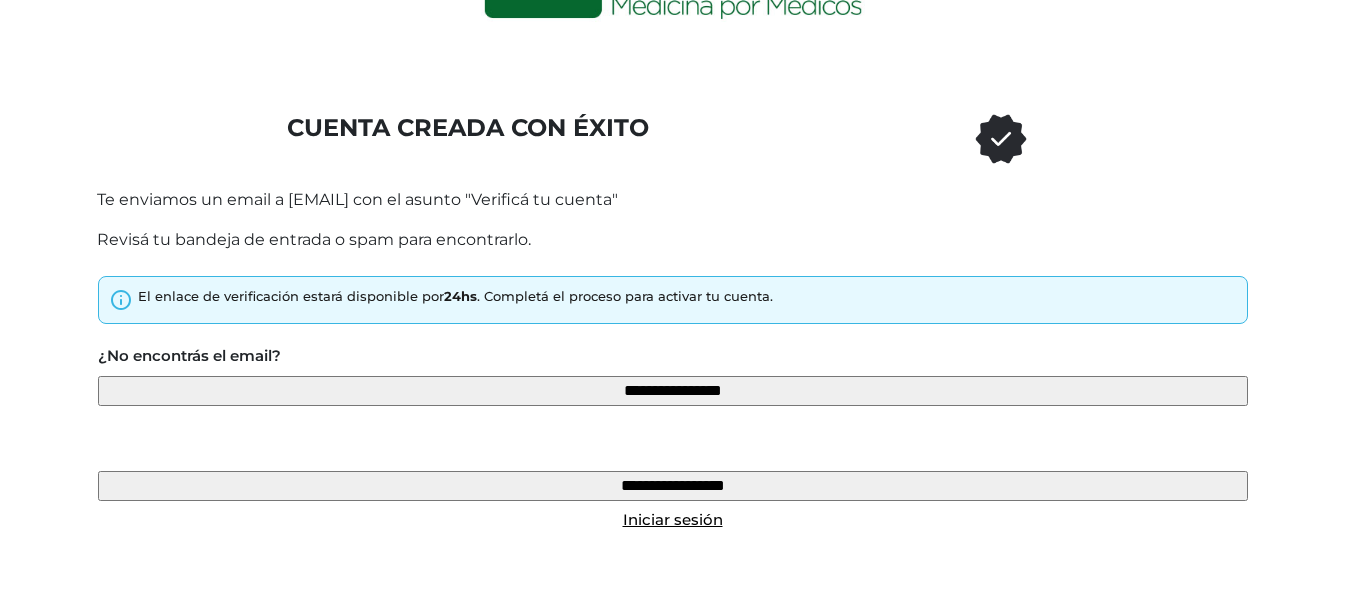 click on "Iniciar sesión" at bounding box center [673, 520] 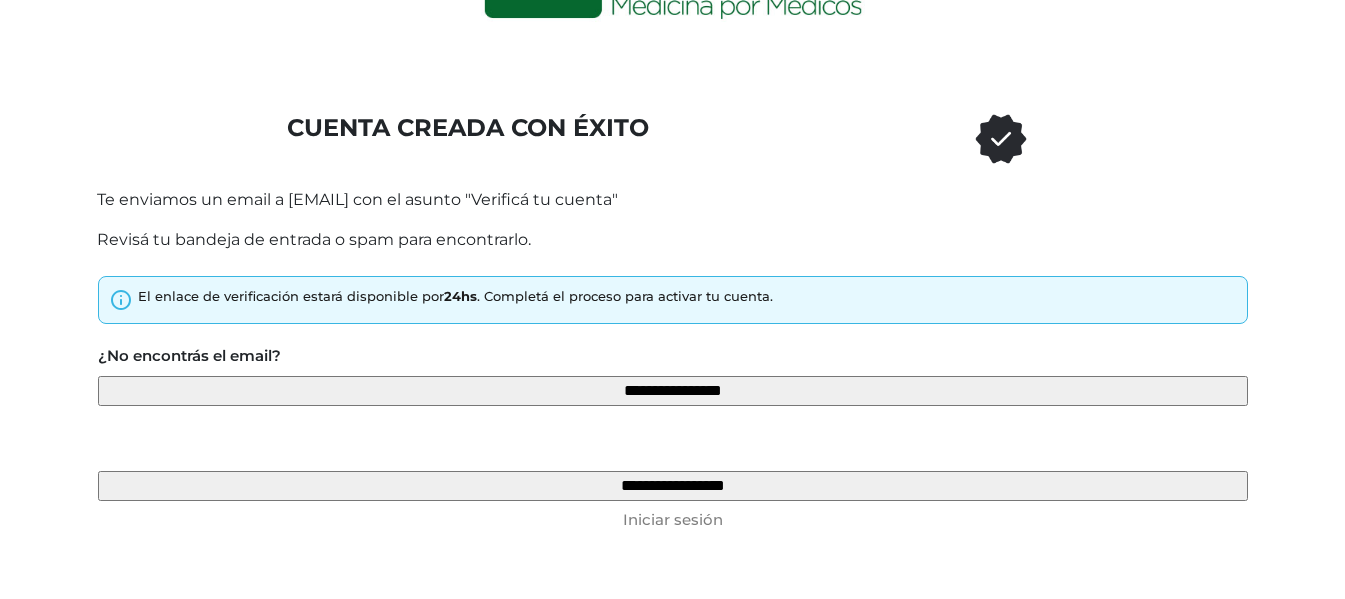click on "Iniciar sesión" at bounding box center [673, 519] 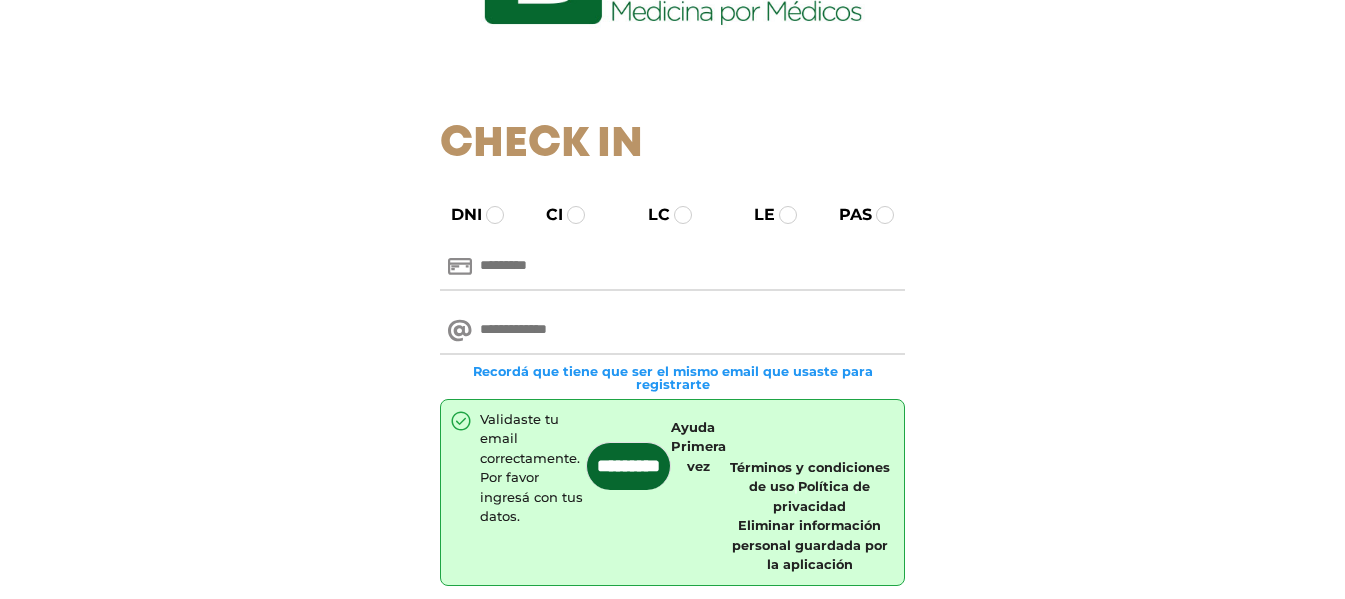 scroll, scrollTop: 200, scrollLeft: 0, axis: vertical 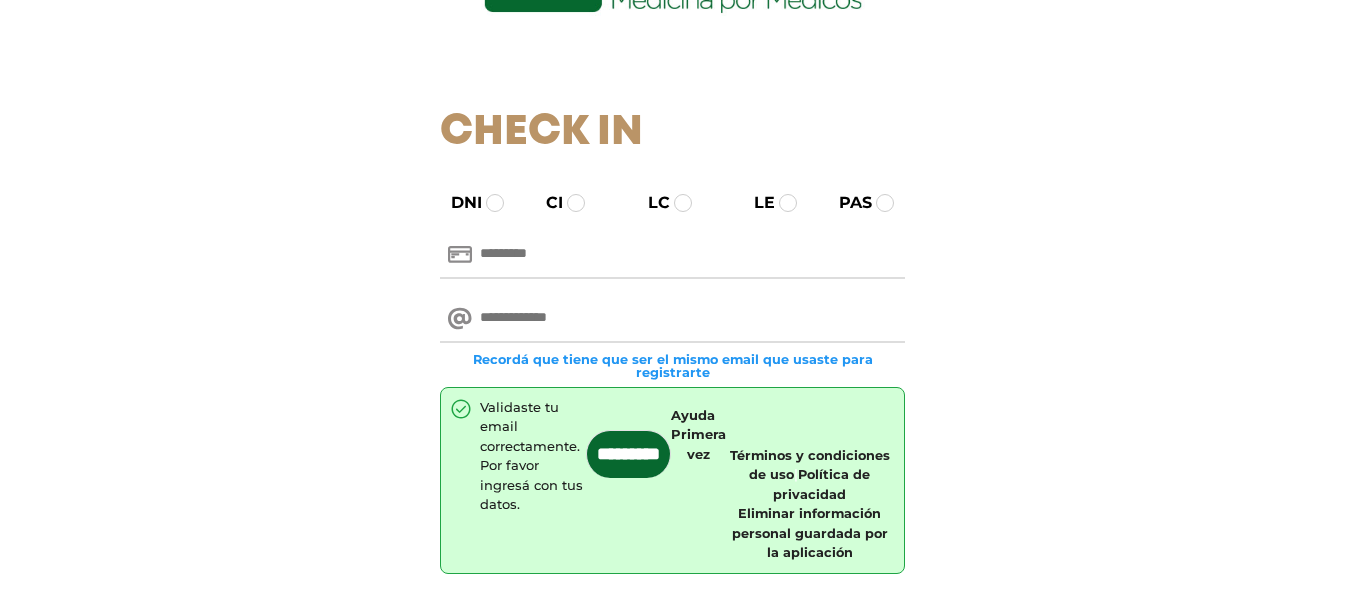 click at bounding box center [672, 255] 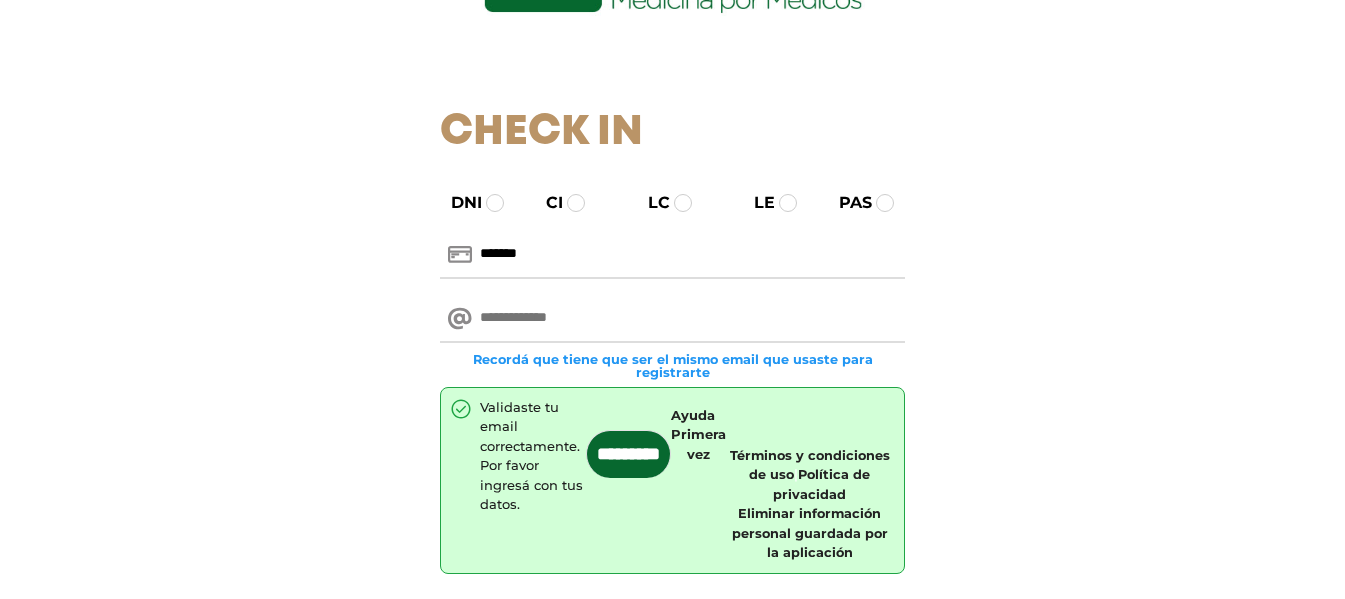 click at bounding box center [672, 319] 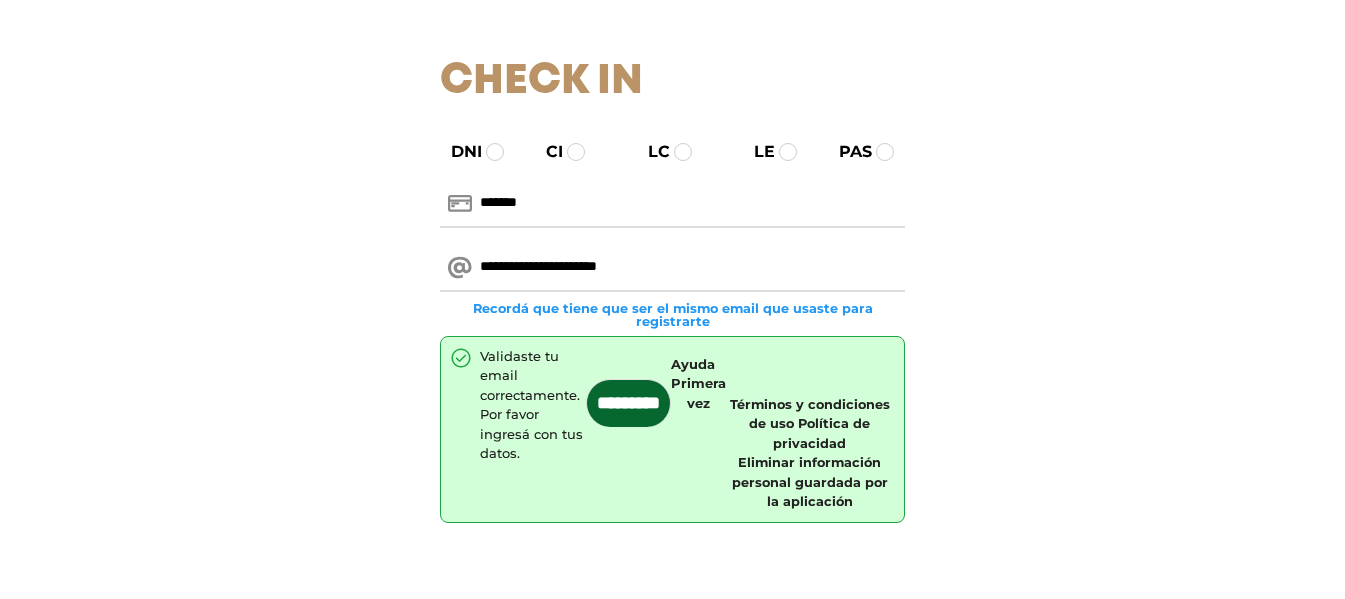 scroll, scrollTop: 290, scrollLeft: 0, axis: vertical 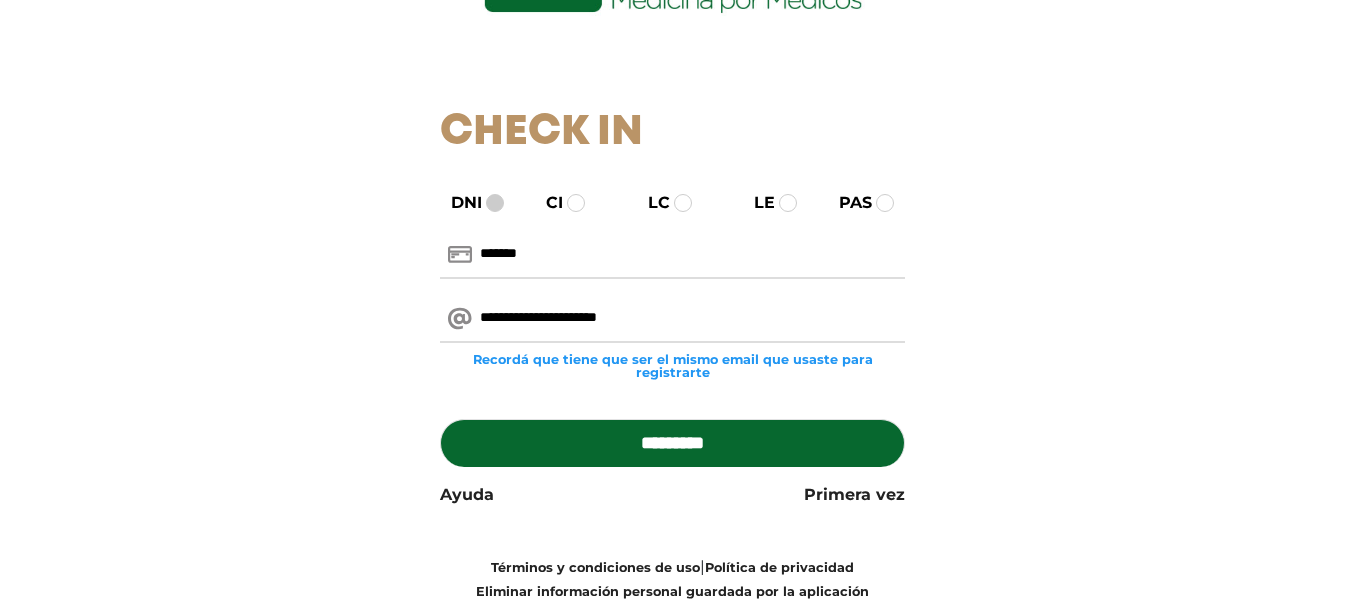 click at bounding box center [495, 203] 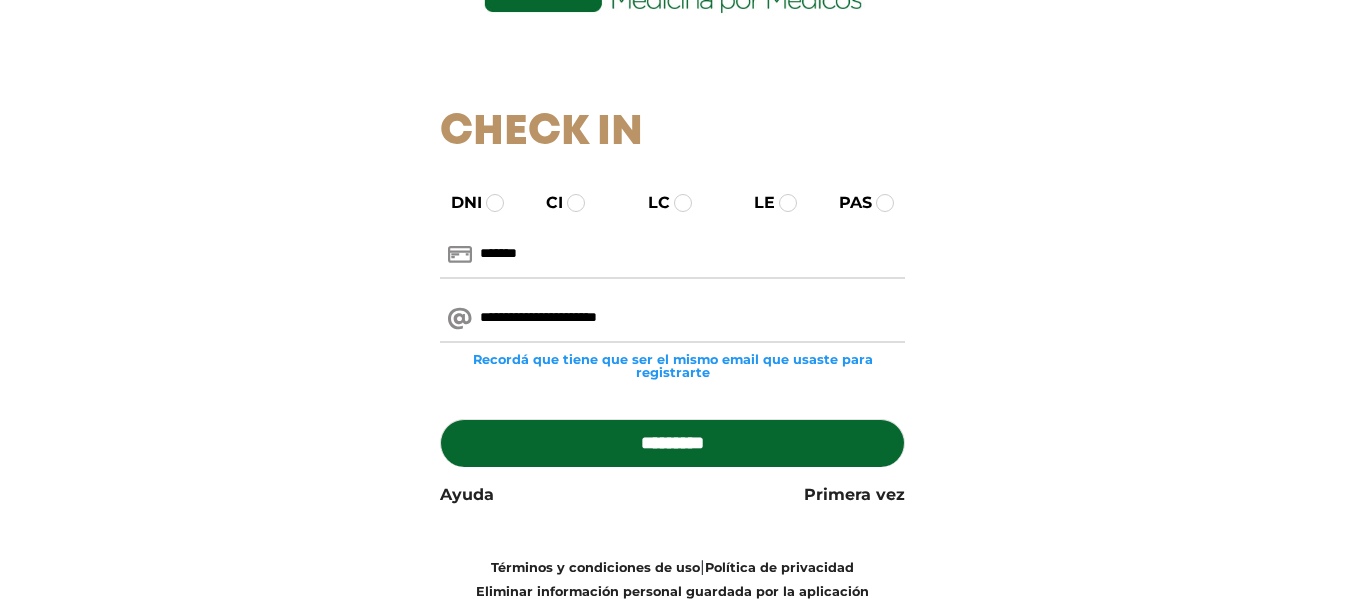 click on "*********" at bounding box center [672, 443] 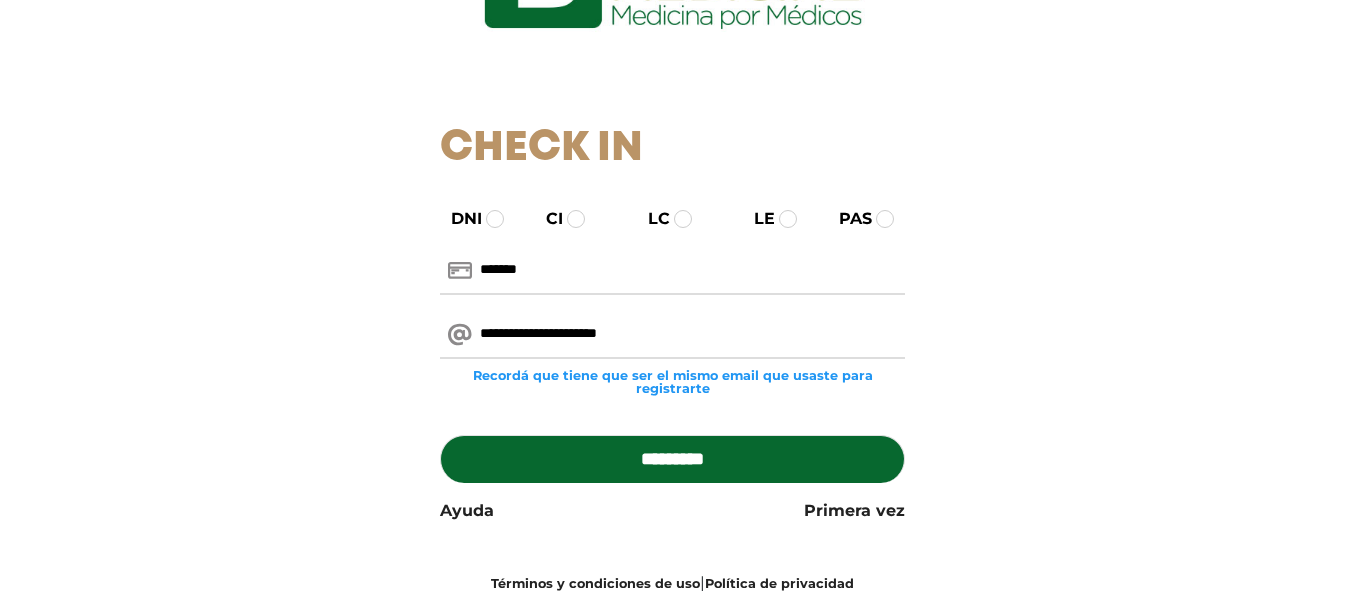 scroll, scrollTop: 200, scrollLeft: 0, axis: vertical 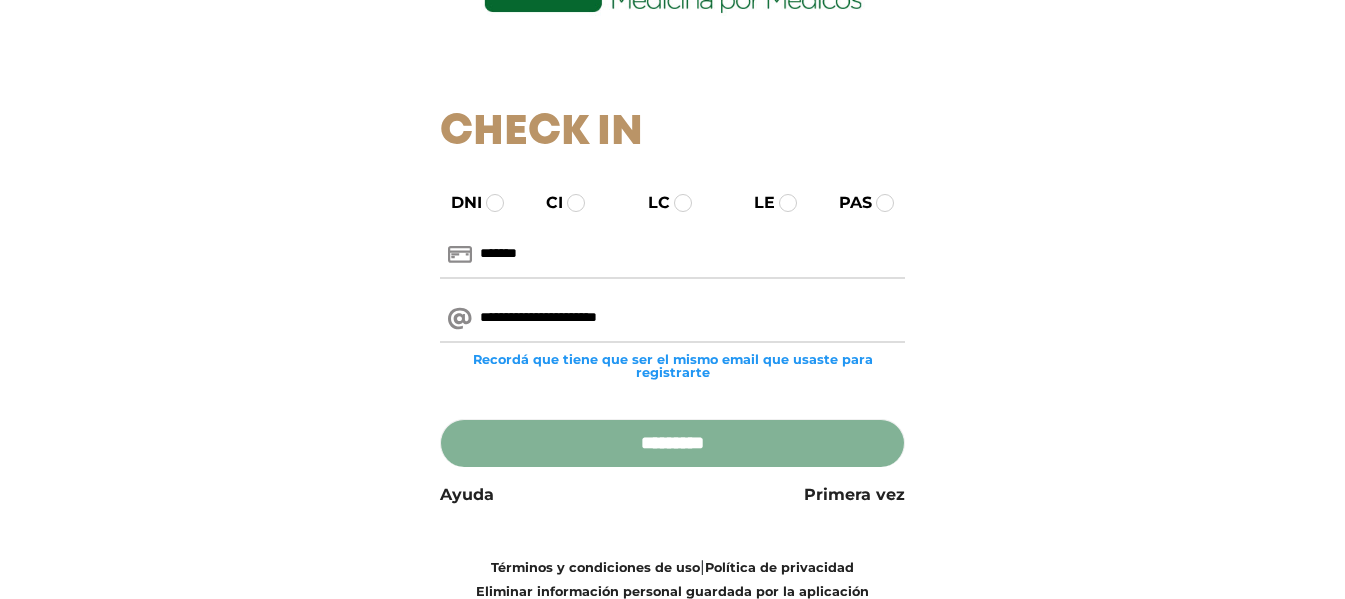 click on "*********" at bounding box center [672, 443] 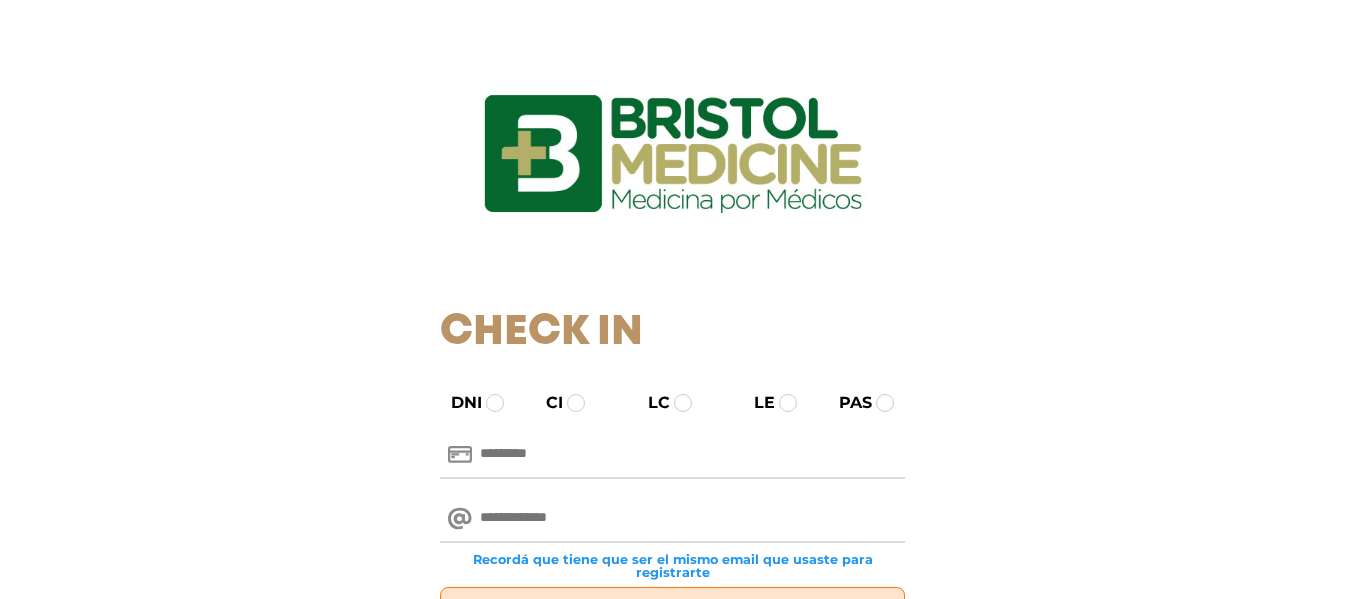 scroll, scrollTop: 0, scrollLeft: 0, axis: both 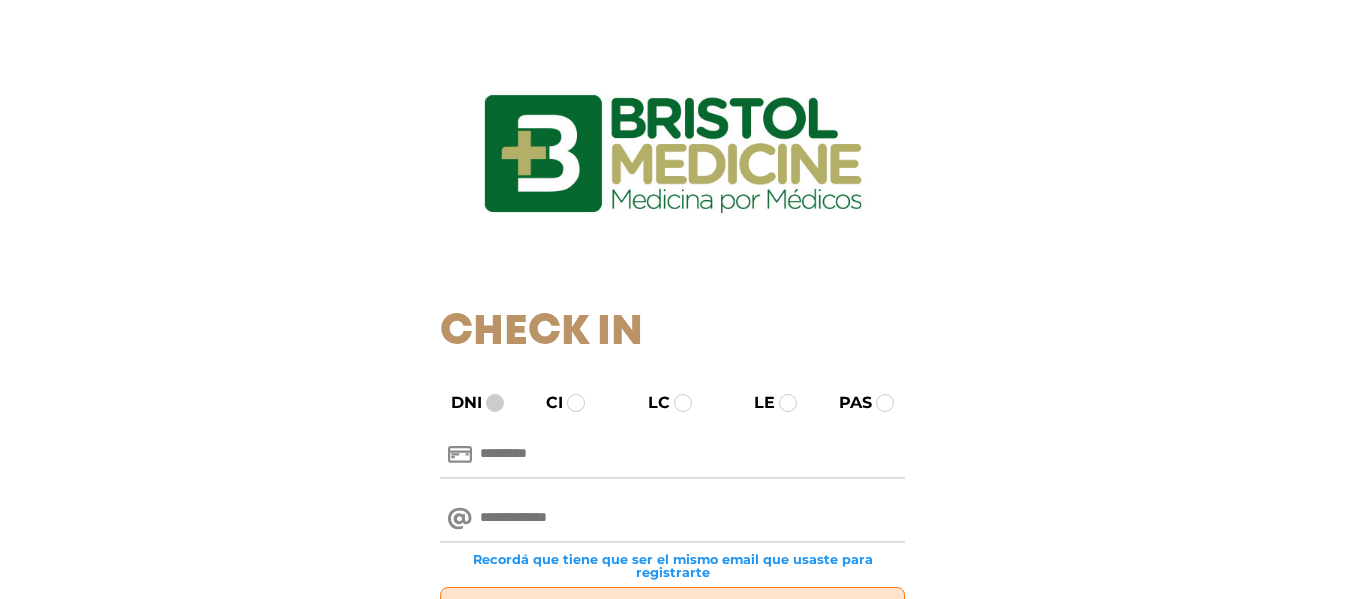 click at bounding box center (495, 403) 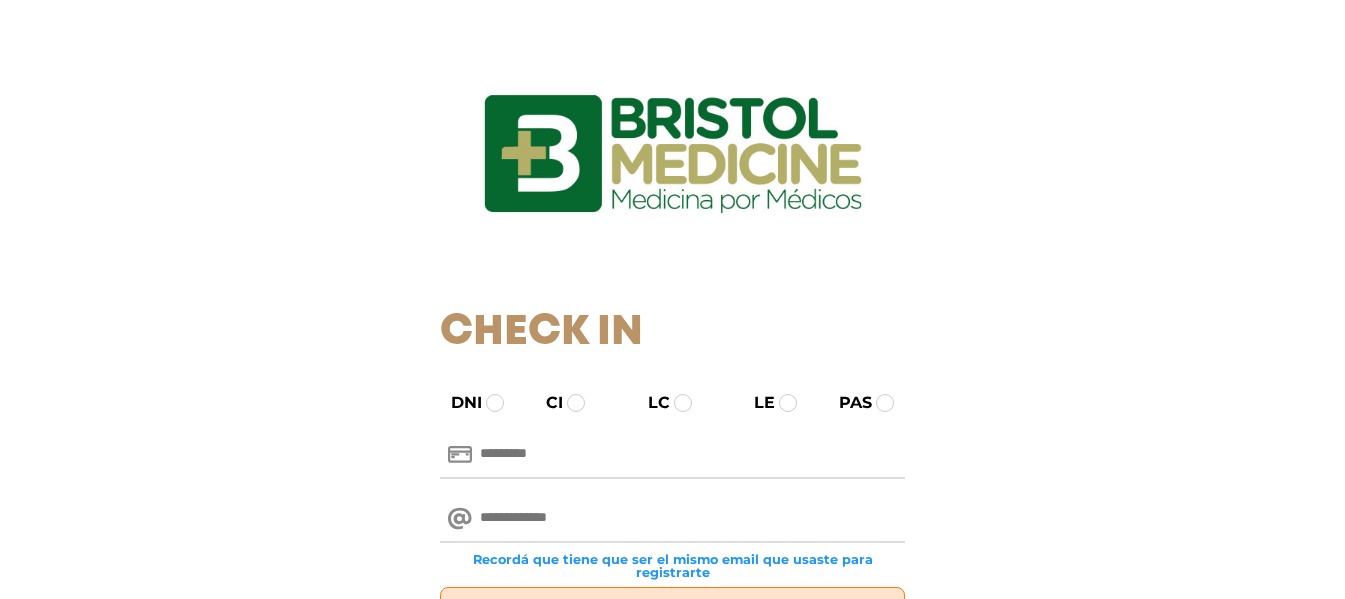 click at bounding box center (672, 455) 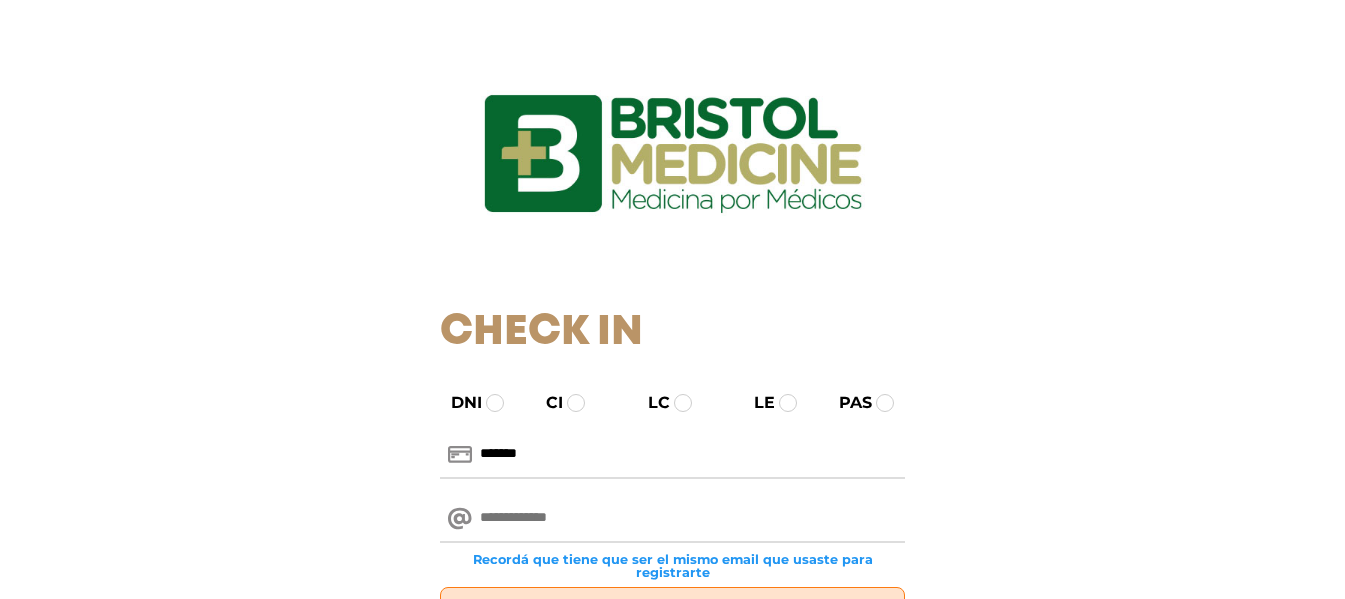 click at bounding box center [672, 519] 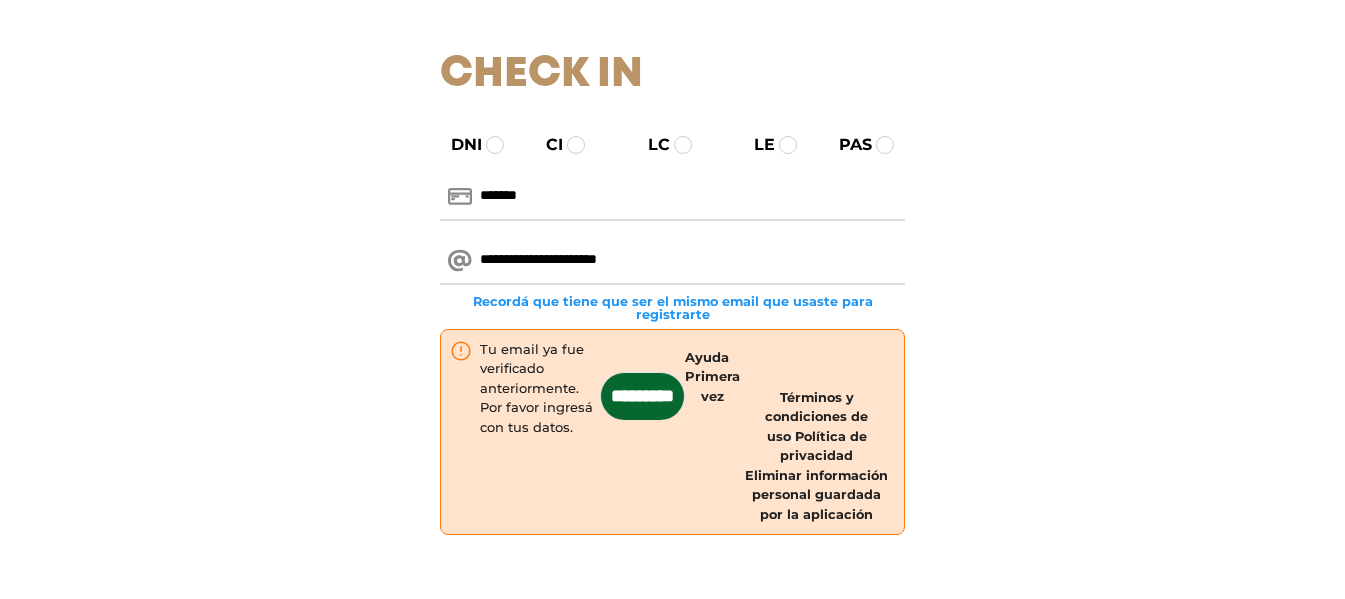 scroll, scrollTop: 290, scrollLeft: 0, axis: vertical 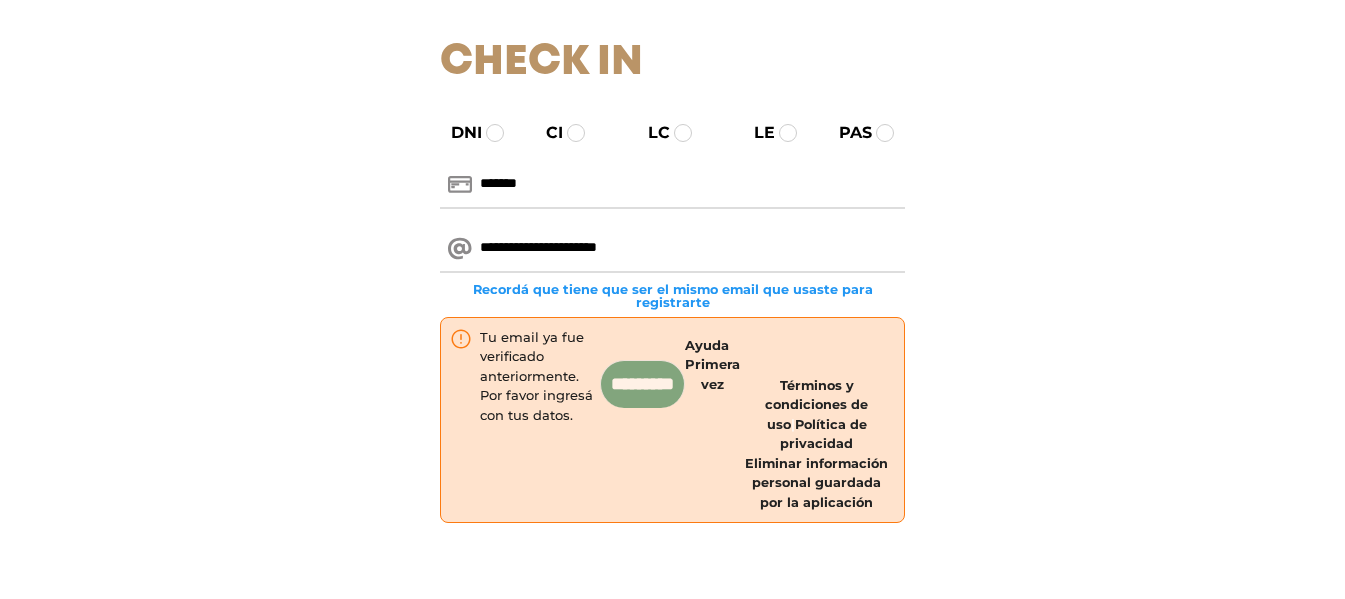 click on "*********" at bounding box center [642, 384] 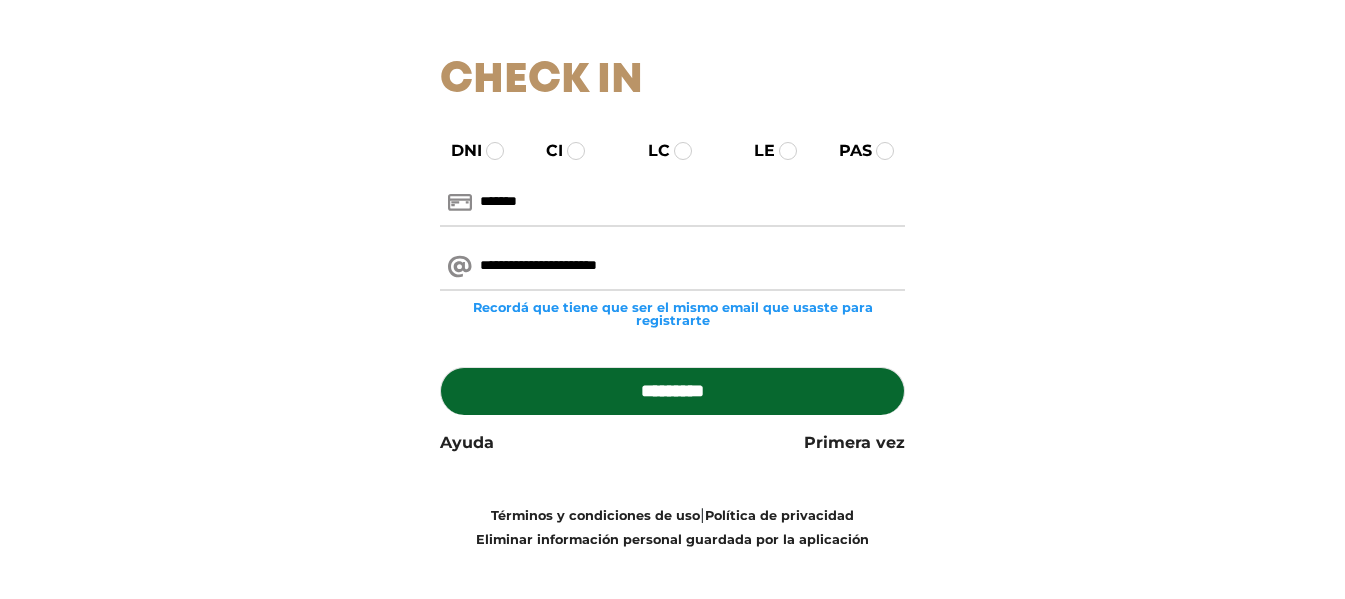 scroll, scrollTop: 272, scrollLeft: 0, axis: vertical 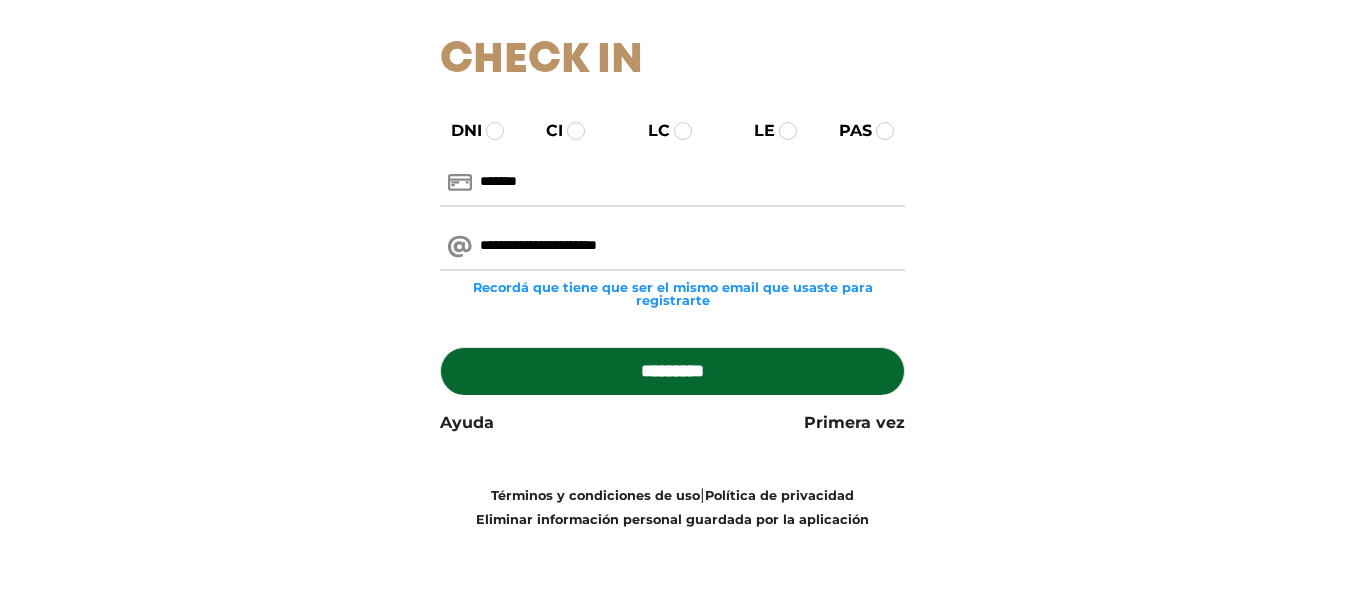 click on "*********" at bounding box center (672, 371) 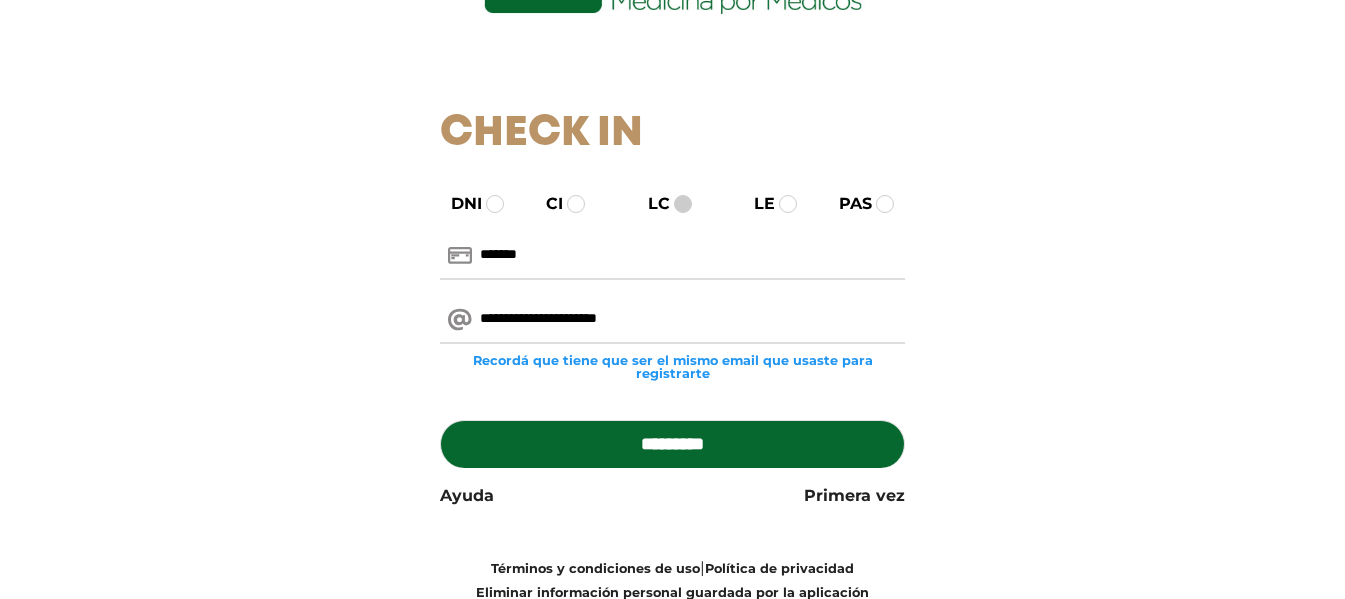 scroll, scrollTop: 200, scrollLeft: 0, axis: vertical 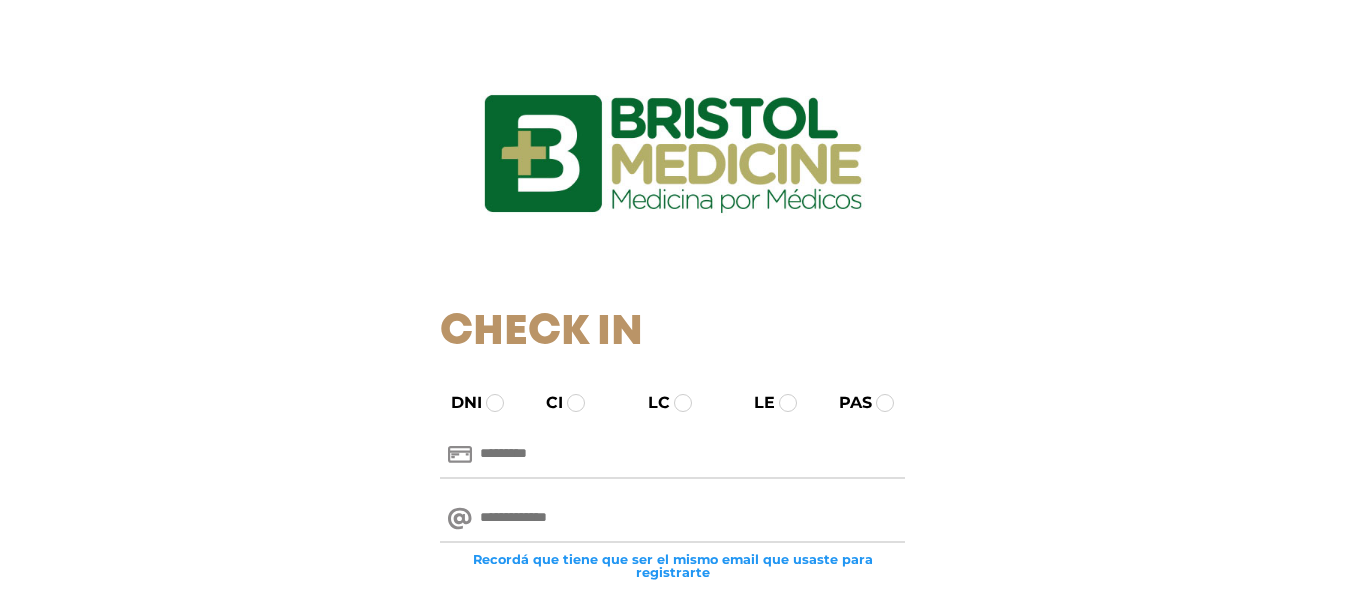 click on "DNI
CI
LC
LE
PAS" at bounding box center (672, 407) 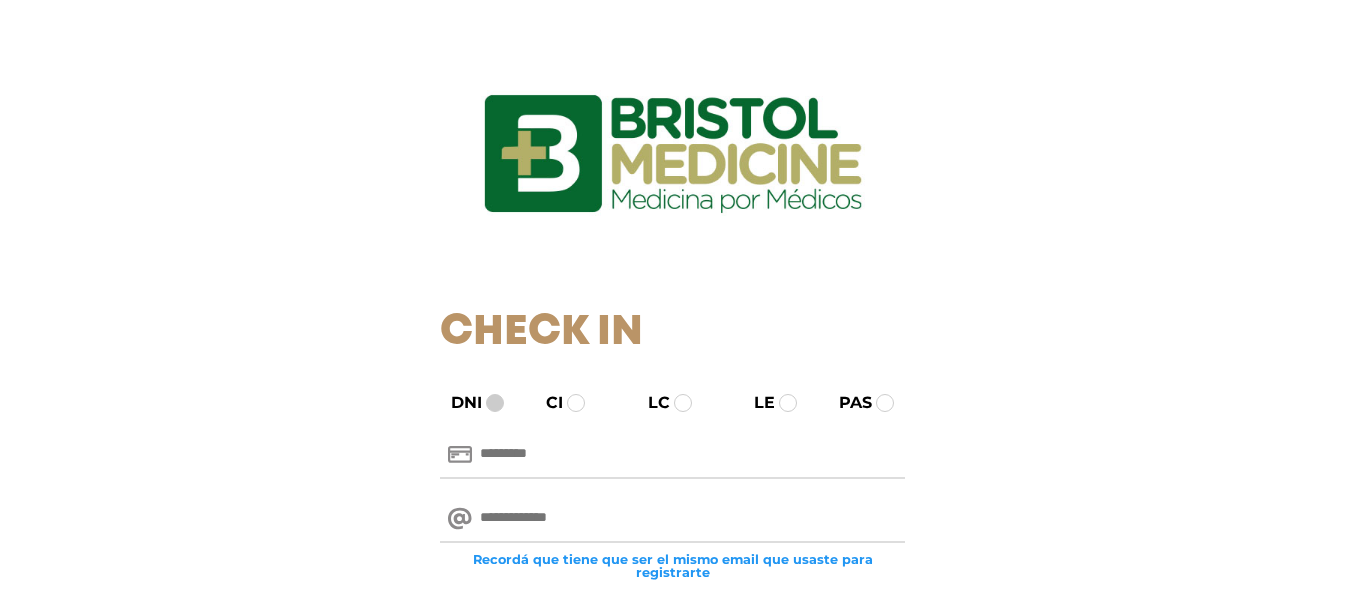 click at bounding box center [495, 403] 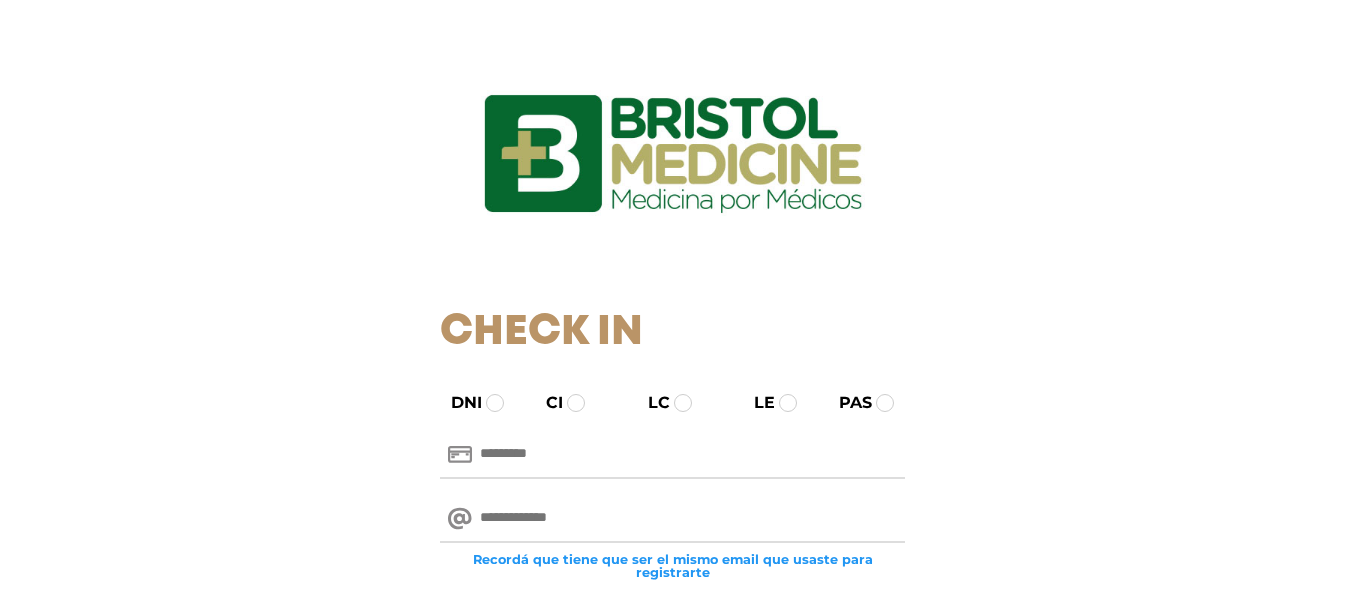 click on "DNI
CI
LC
LE
PAS" at bounding box center [672, 403] 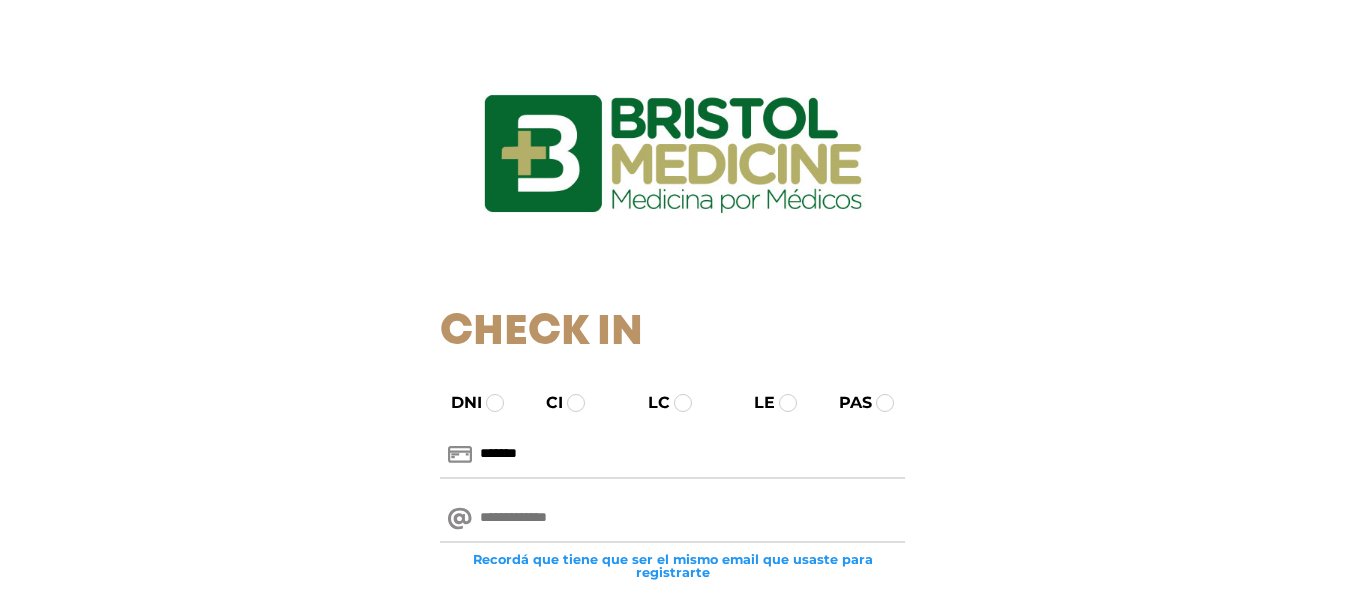 type on "*******" 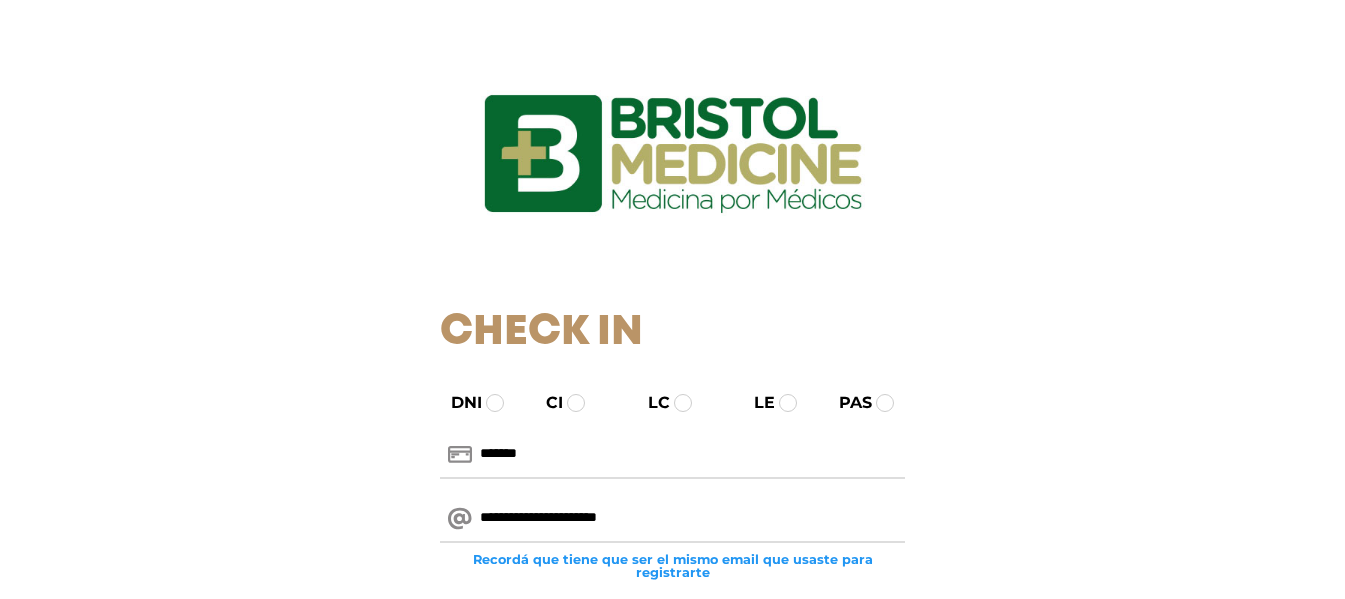 scroll, scrollTop: 100, scrollLeft: 0, axis: vertical 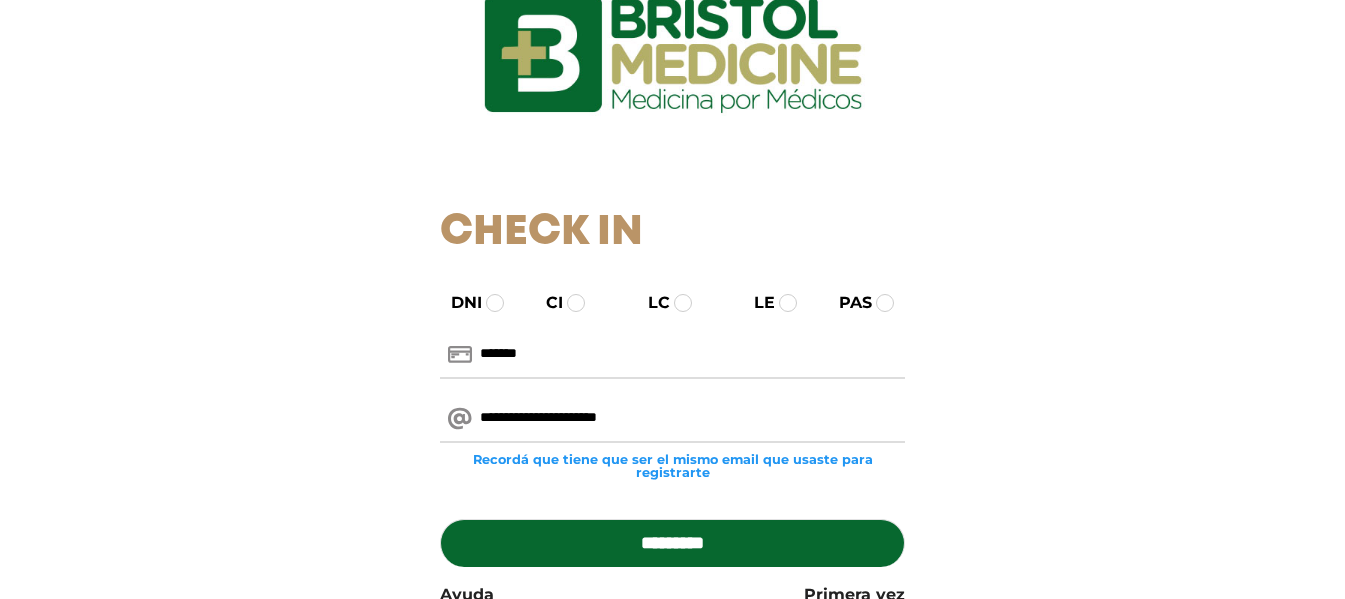 click on "*********" at bounding box center (672, 543) 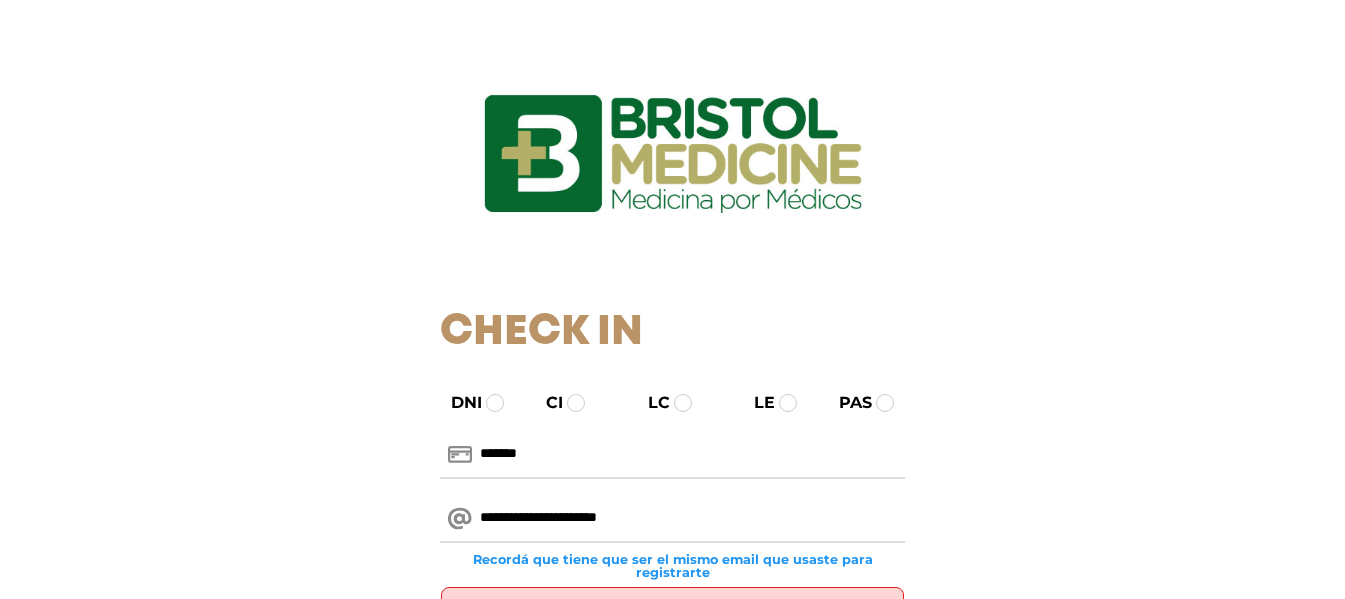scroll, scrollTop: 0, scrollLeft: 0, axis: both 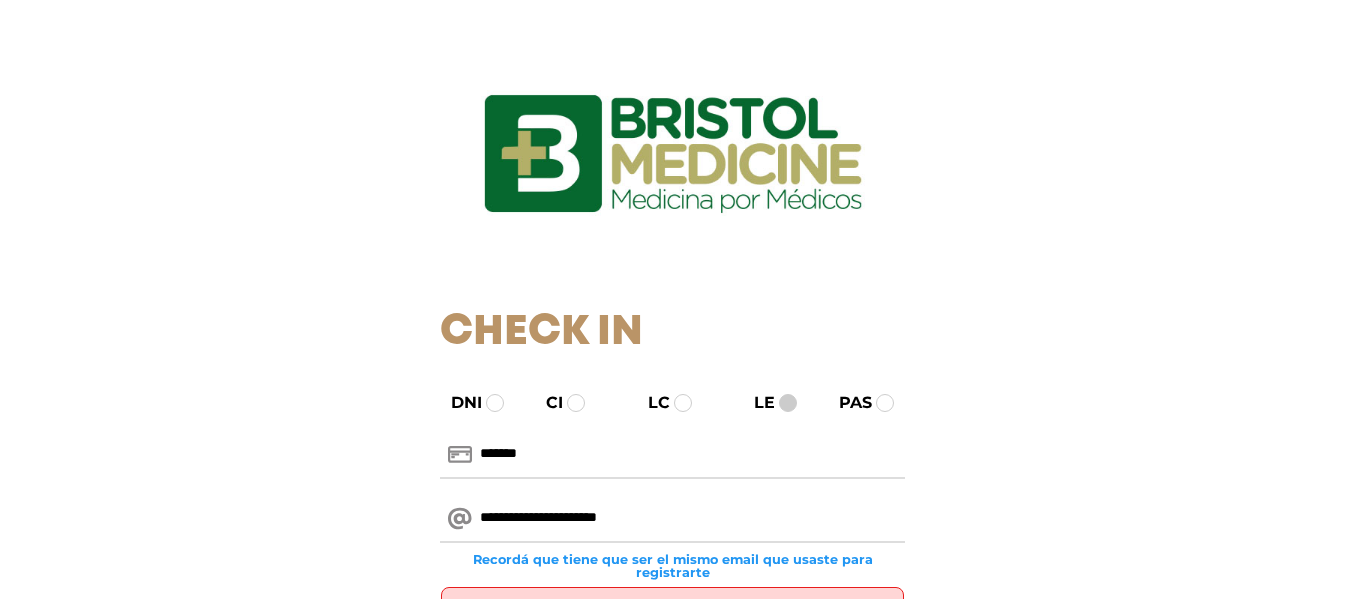 click at bounding box center [788, 403] 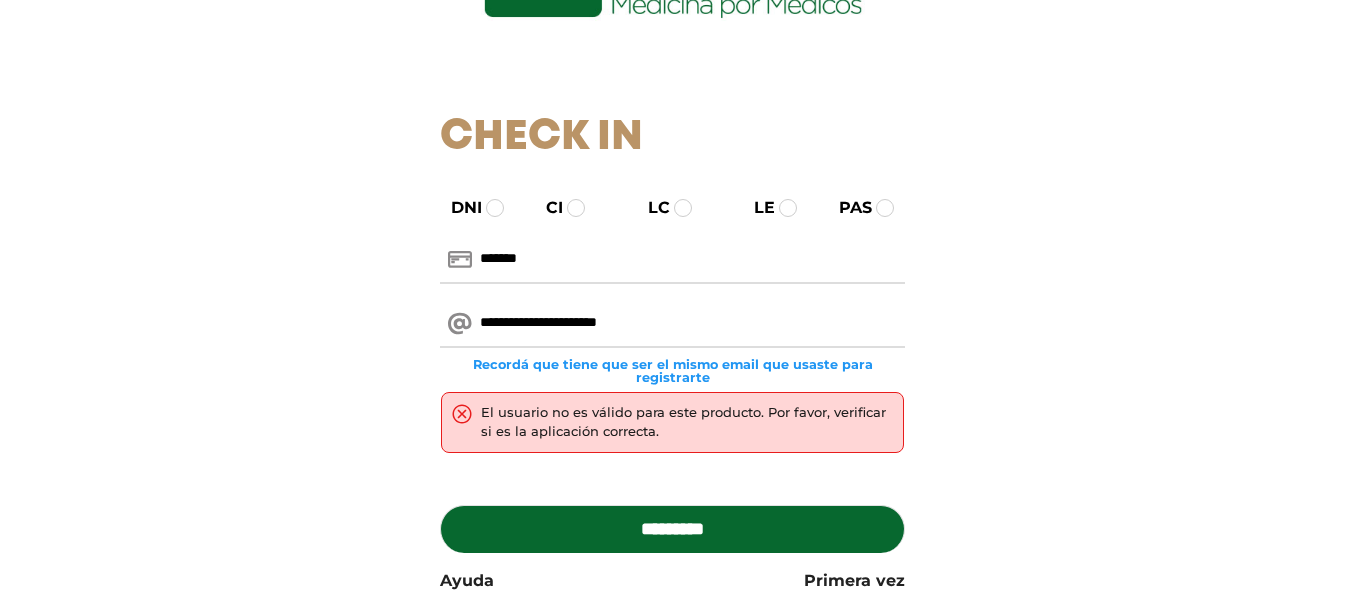 scroll, scrollTop: 200, scrollLeft: 0, axis: vertical 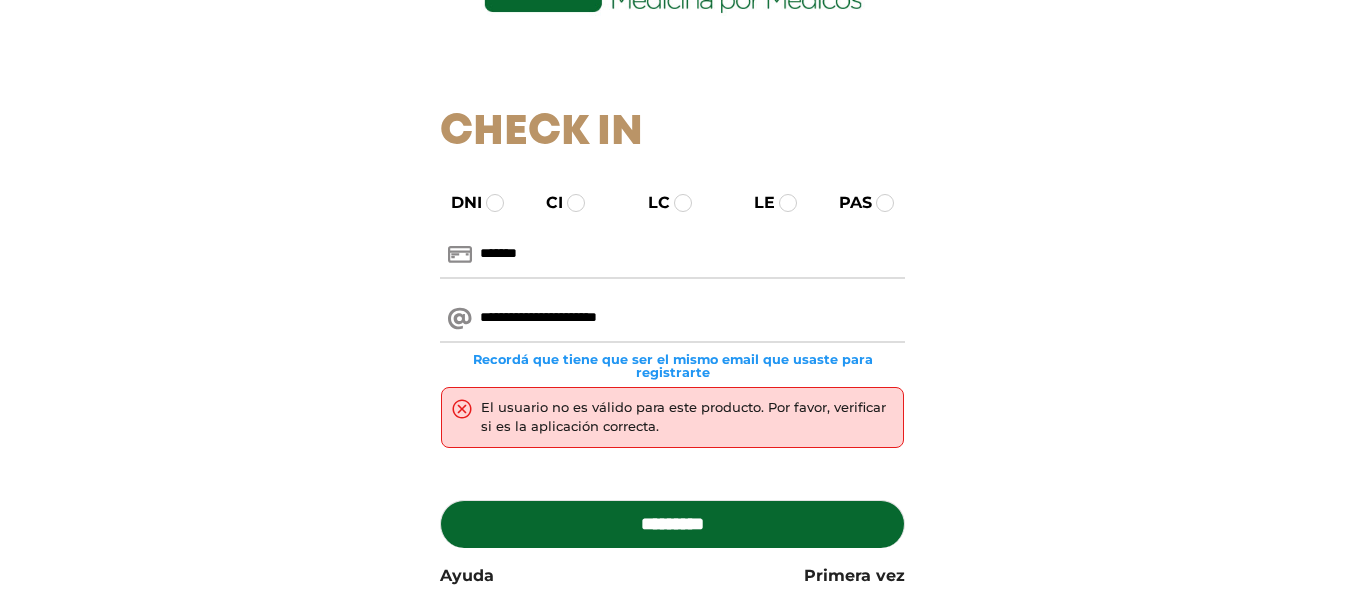click on "*********" at bounding box center (672, 524) 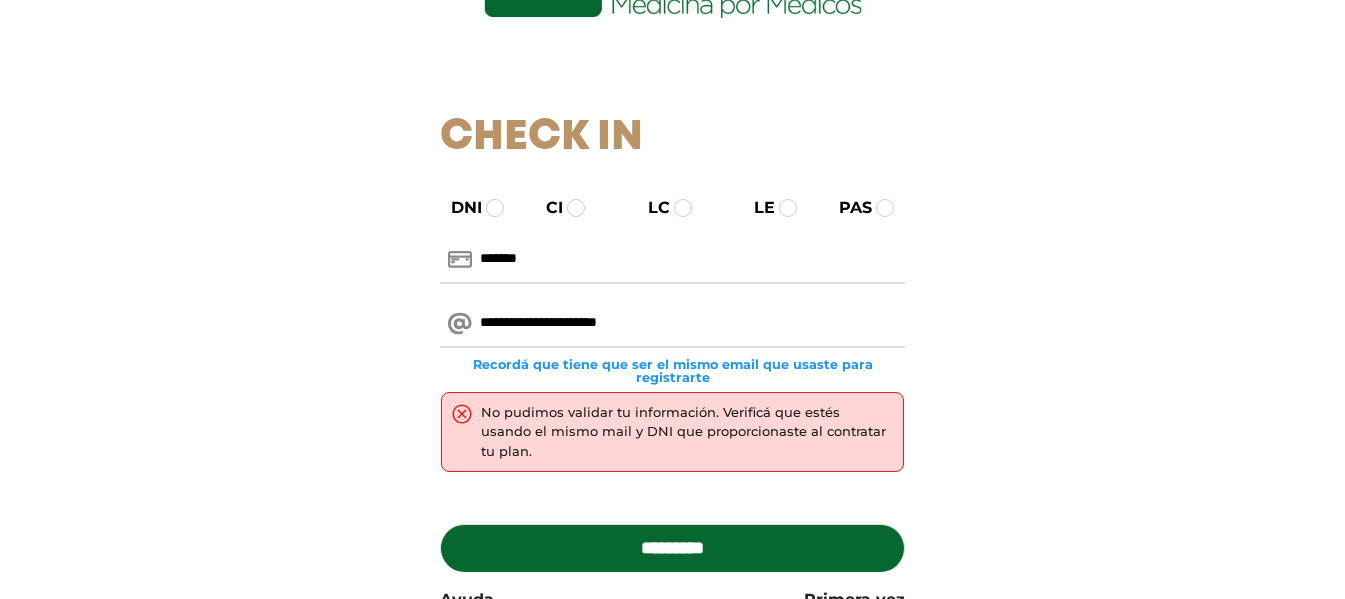scroll, scrollTop: 200, scrollLeft: 0, axis: vertical 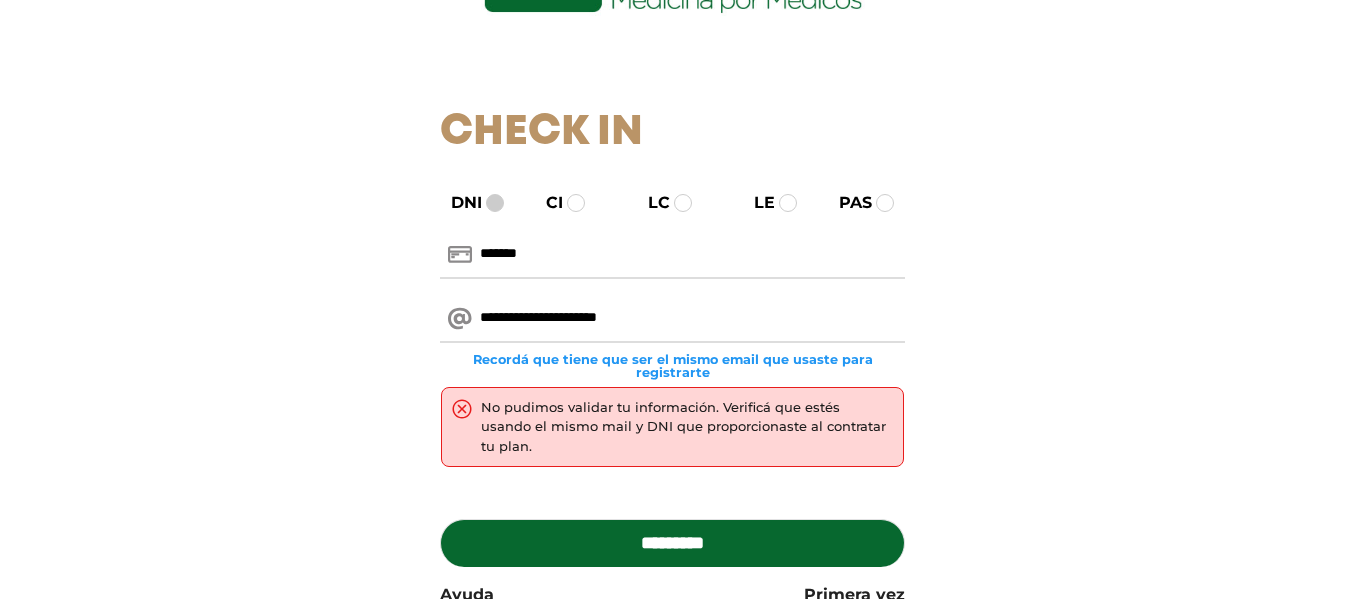 click at bounding box center (495, 203) 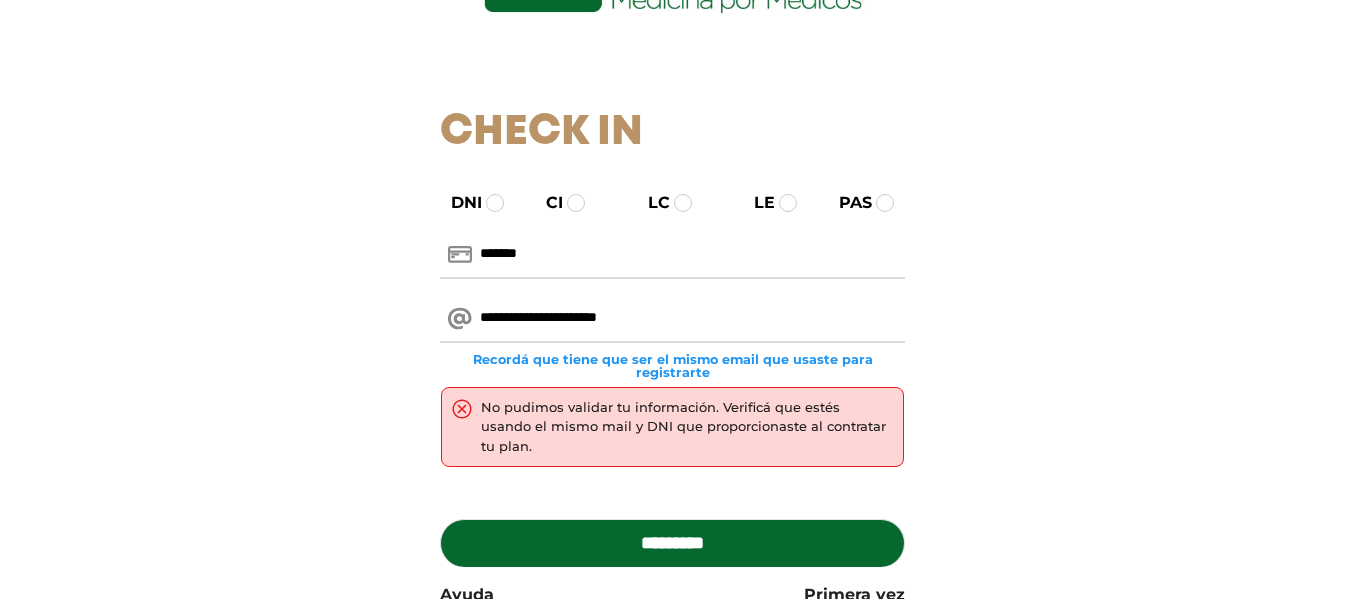 click on "*********" at bounding box center (672, 543) 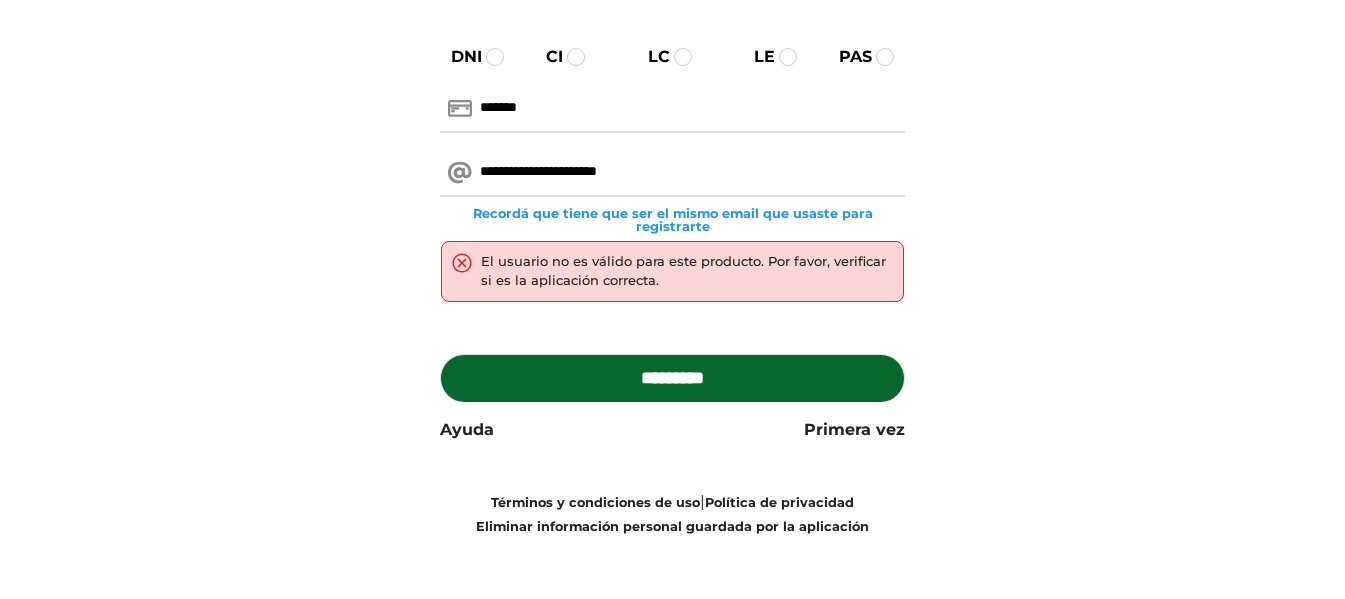 scroll, scrollTop: 353, scrollLeft: 0, axis: vertical 